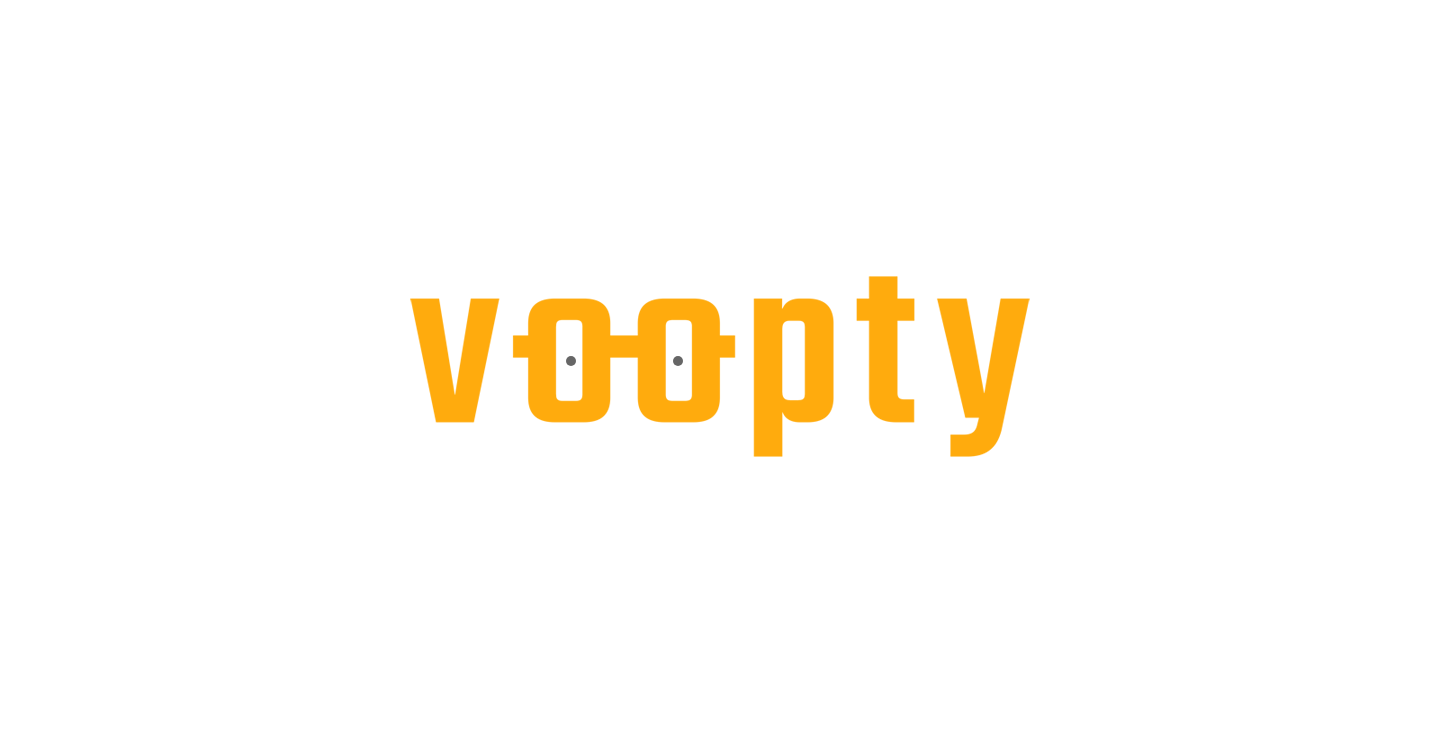 scroll, scrollTop: 0, scrollLeft: 0, axis: both 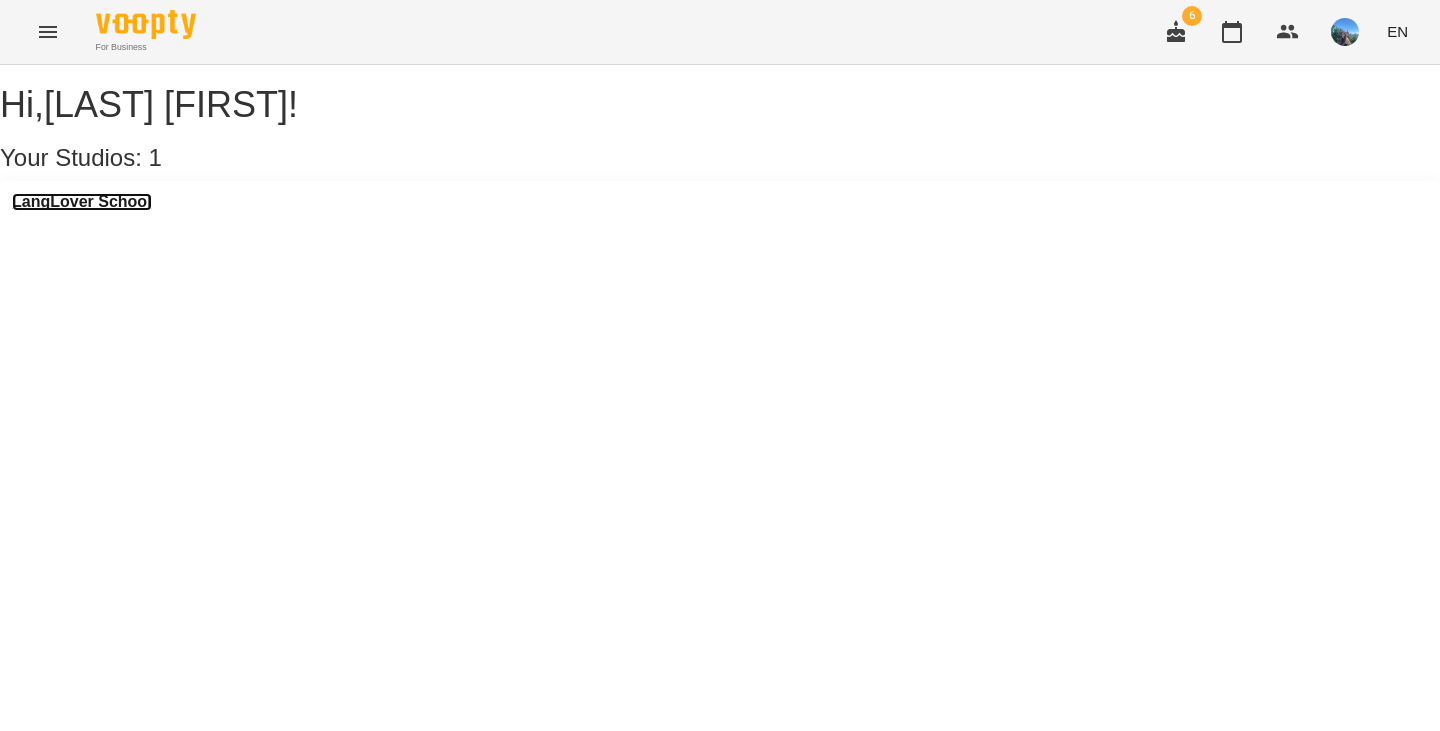 click on "LangLover School" at bounding box center (82, 202) 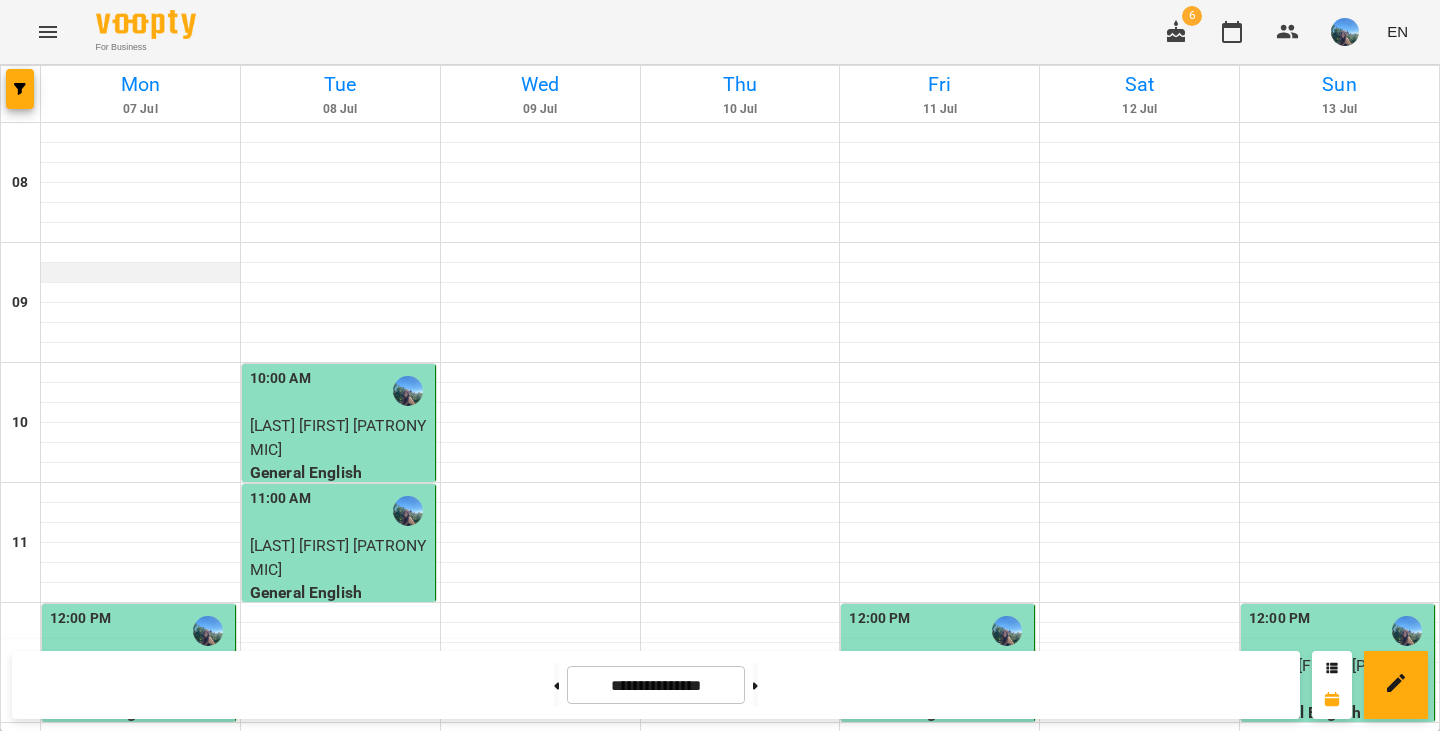 scroll, scrollTop: 1282, scrollLeft: 0, axis: vertical 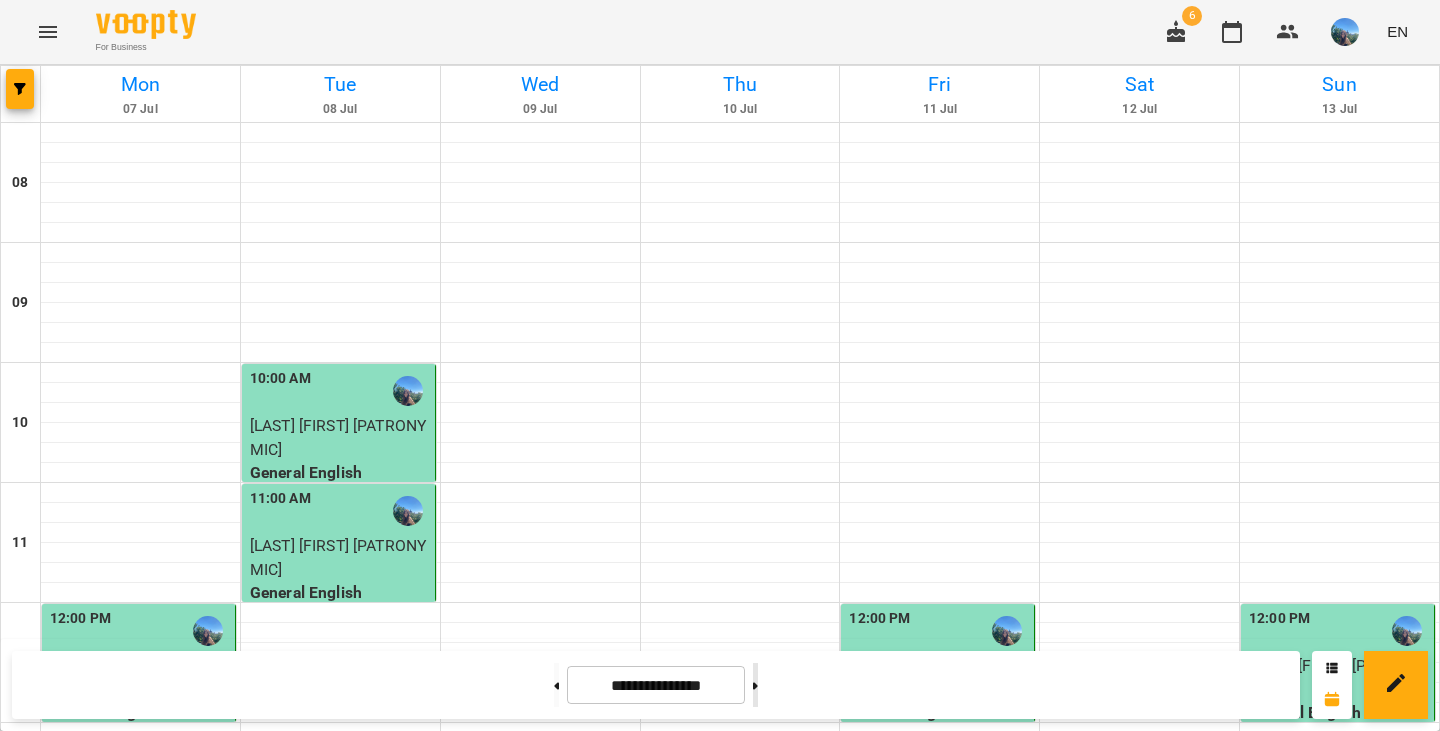 click at bounding box center [755, 685] 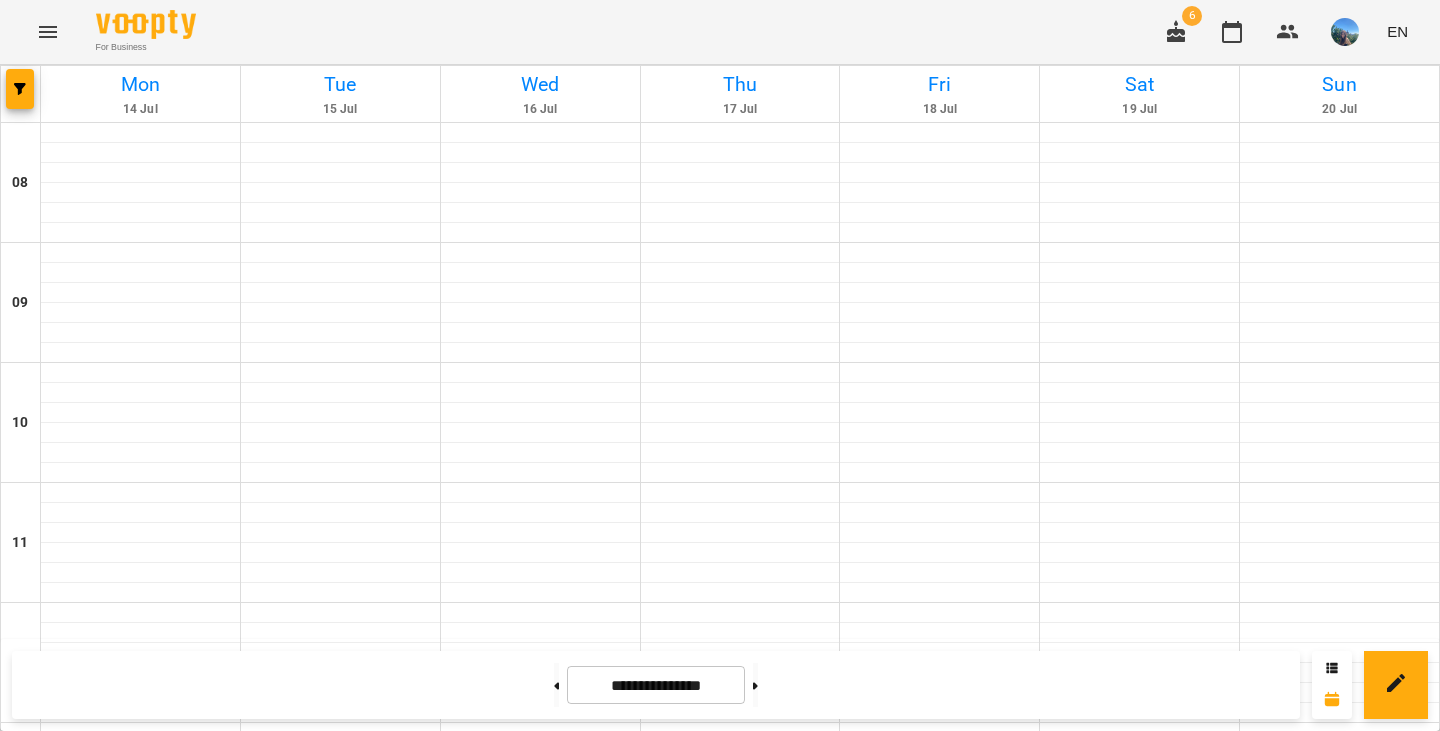 scroll, scrollTop: 629, scrollLeft: 0, axis: vertical 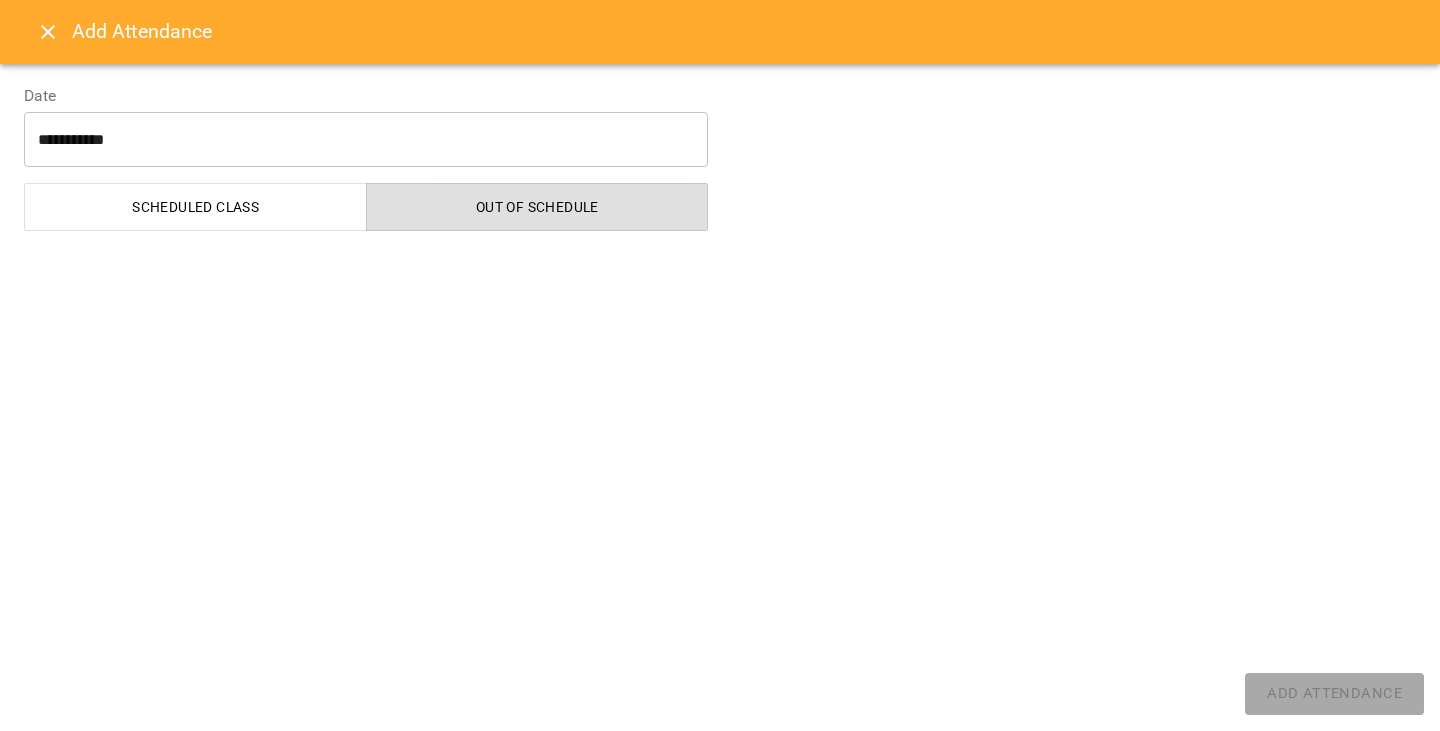select on "**********" 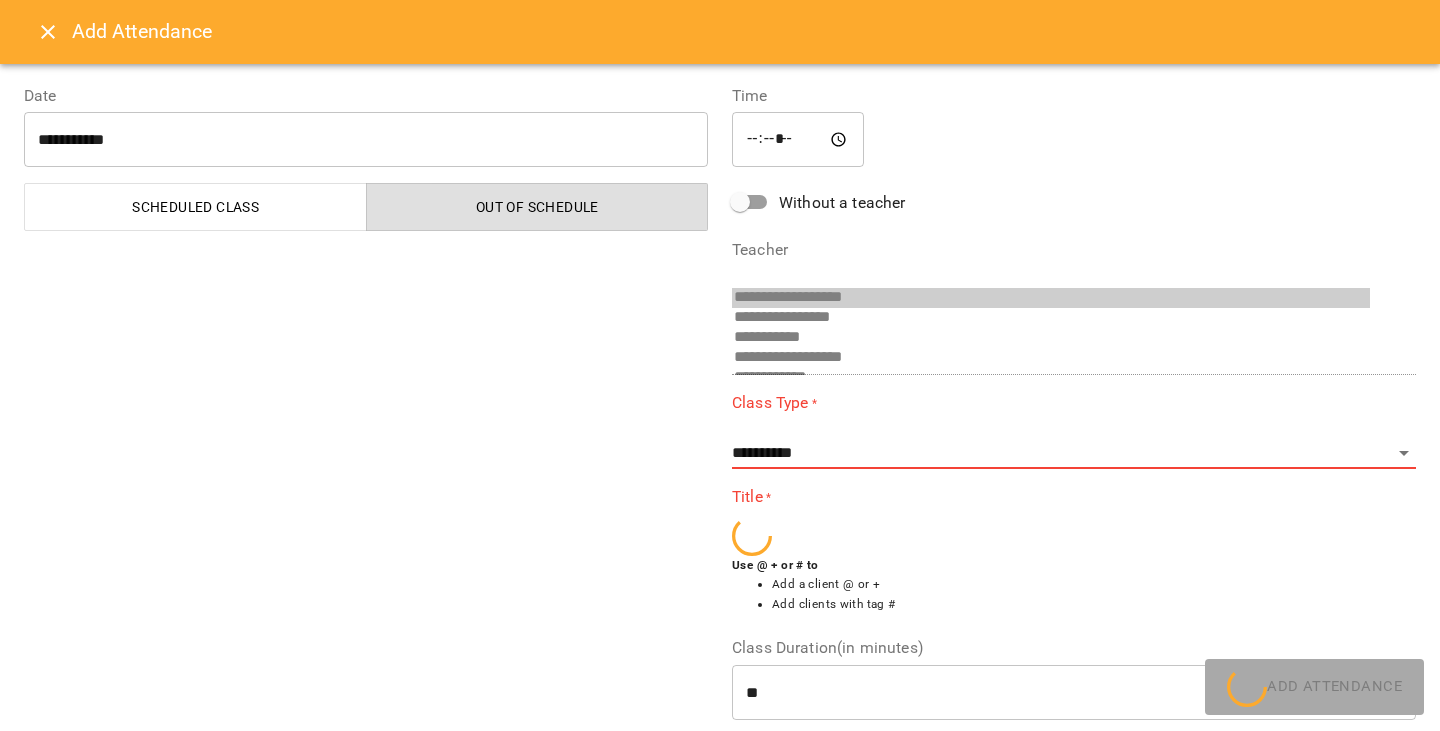 scroll, scrollTop: 633, scrollLeft: 0, axis: vertical 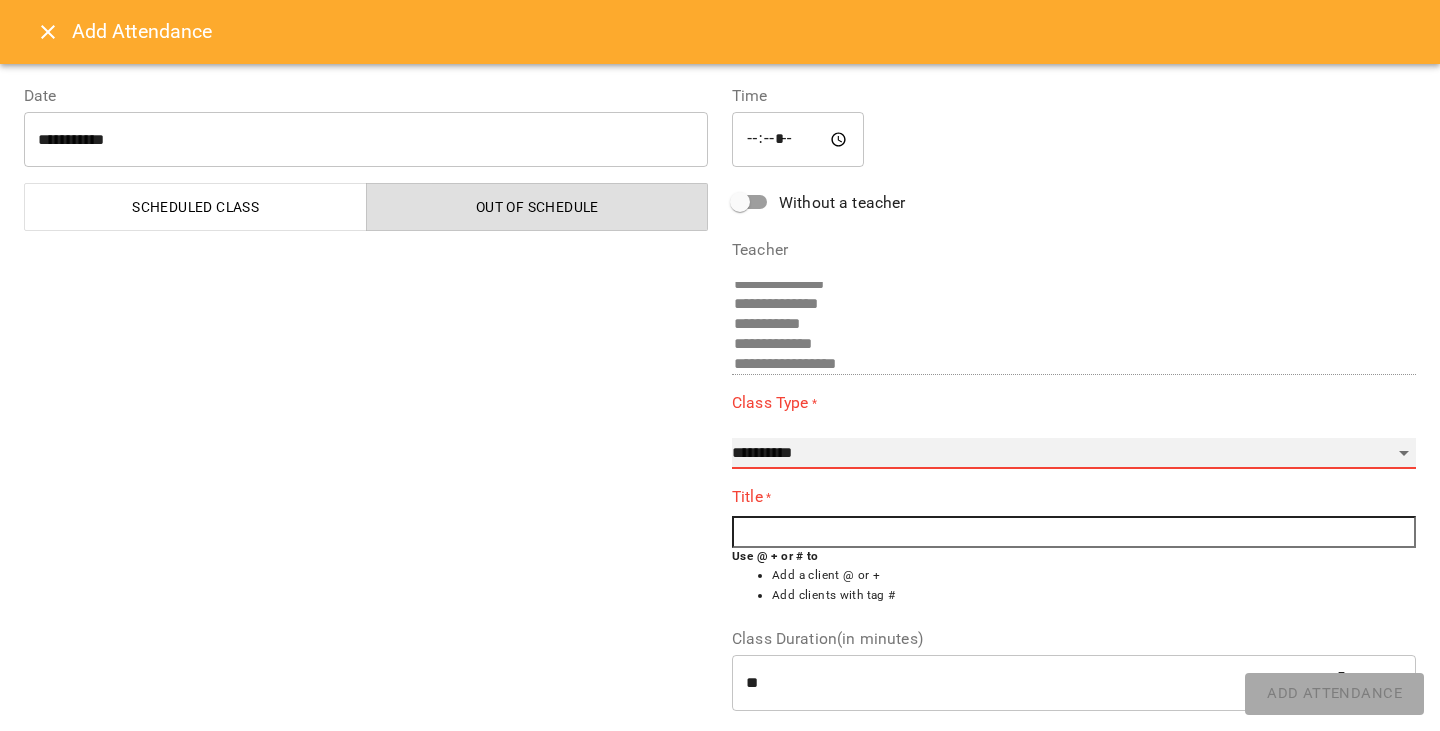 click on "**********" at bounding box center [1074, 454] 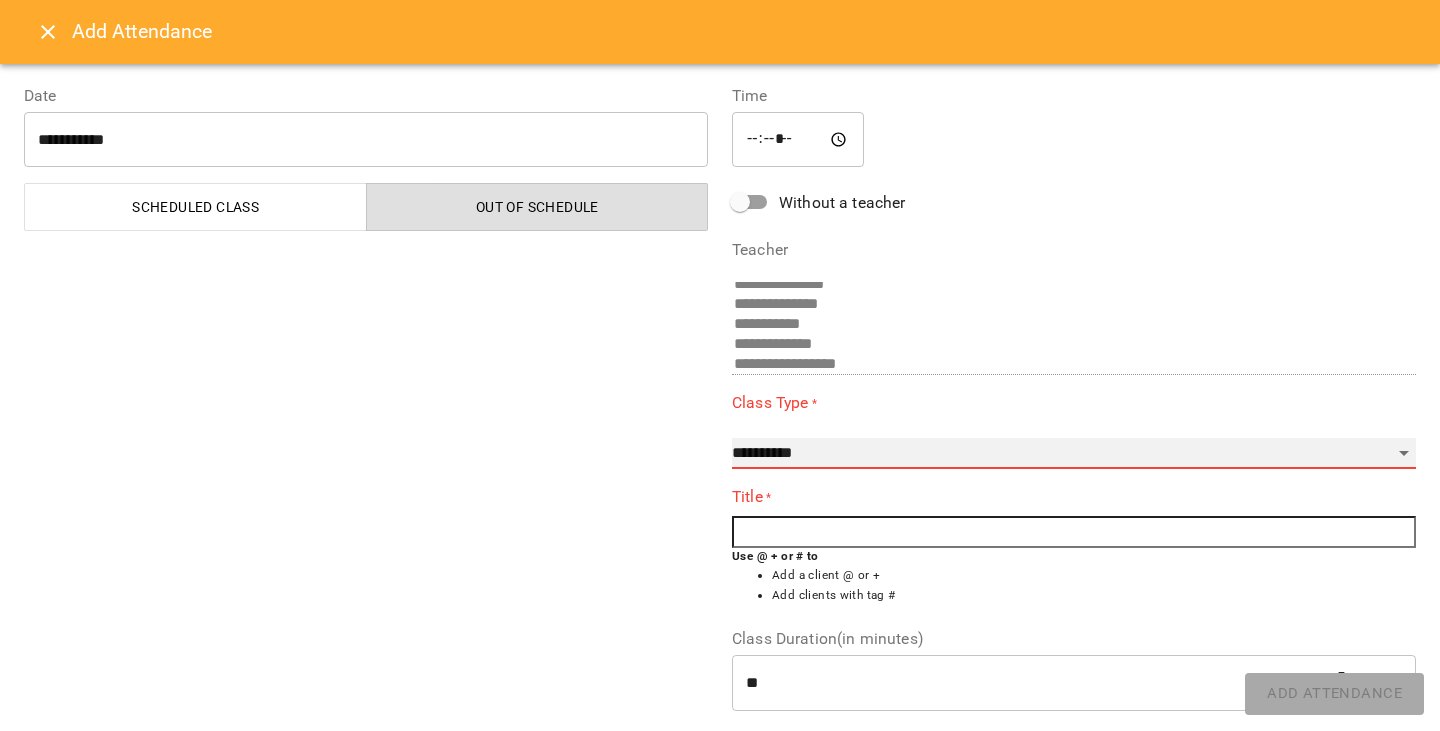 select on "**********" 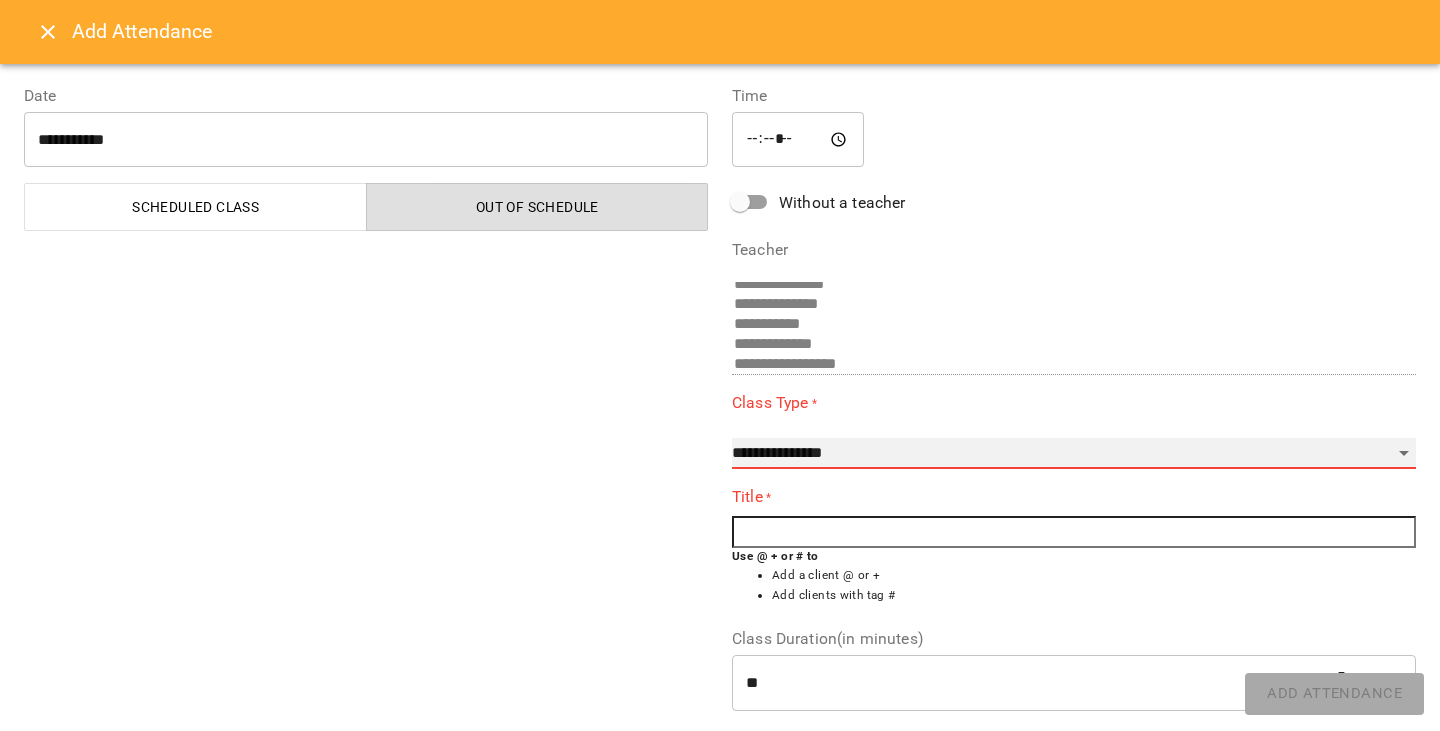 click on "**********" at bounding box center [1074, 454] 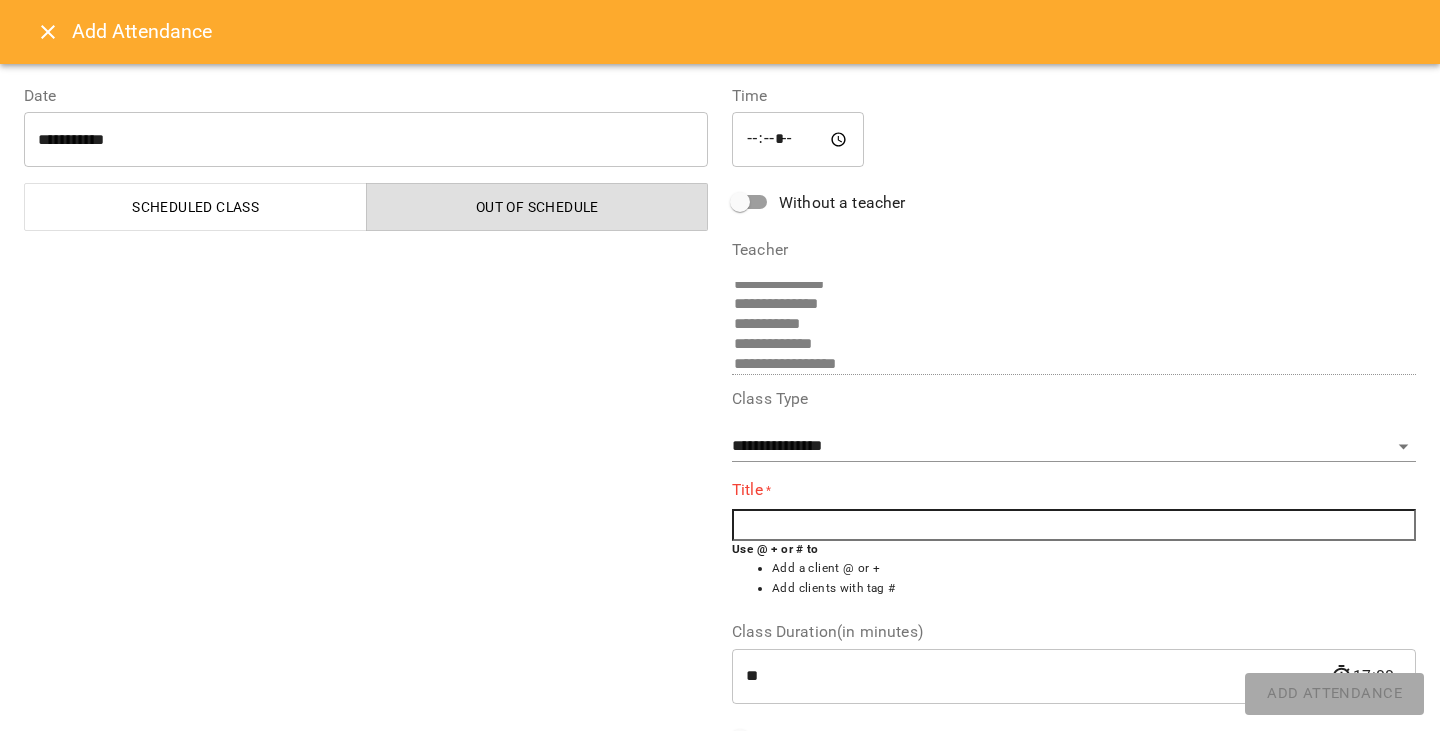 click at bounding box center [1074, 525] 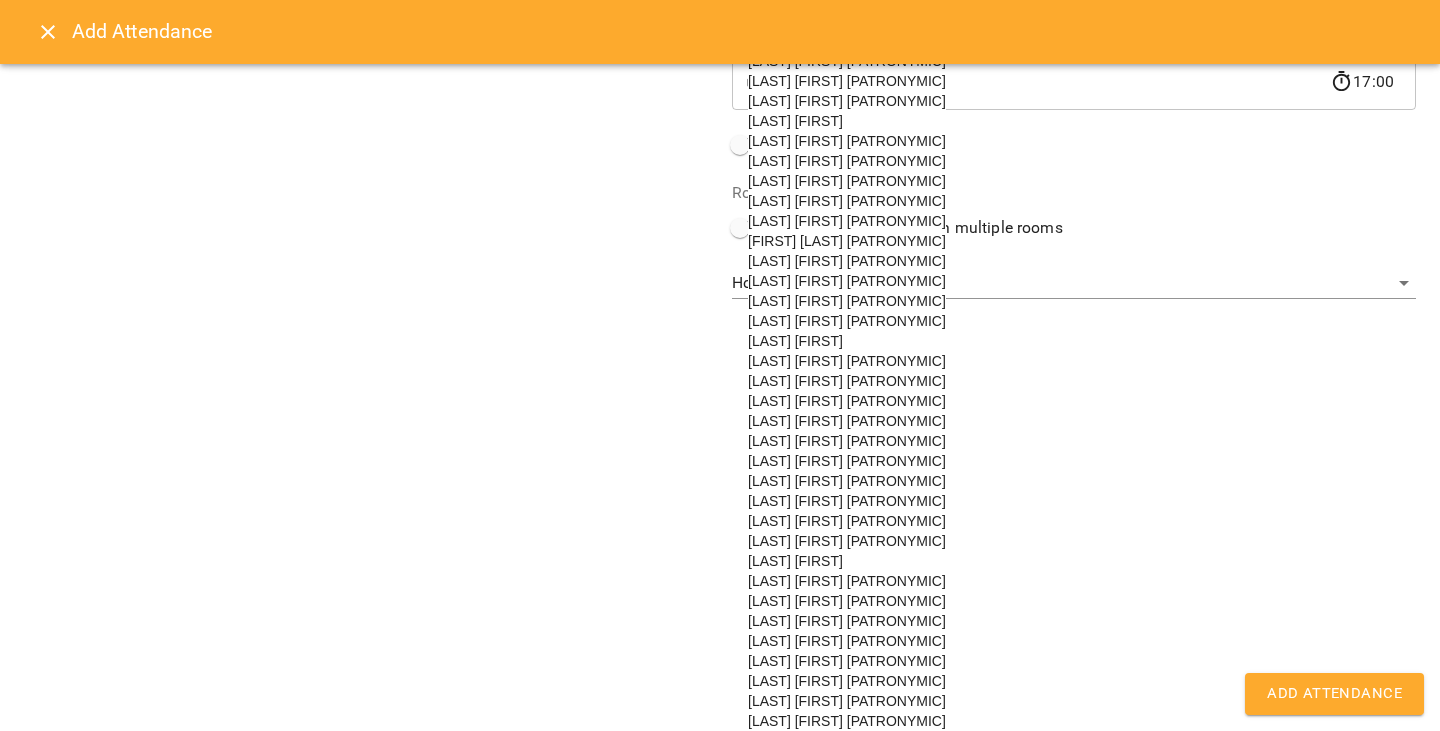 scroll, scrollTop: 701, scrollLeft: 0, axis: vertical 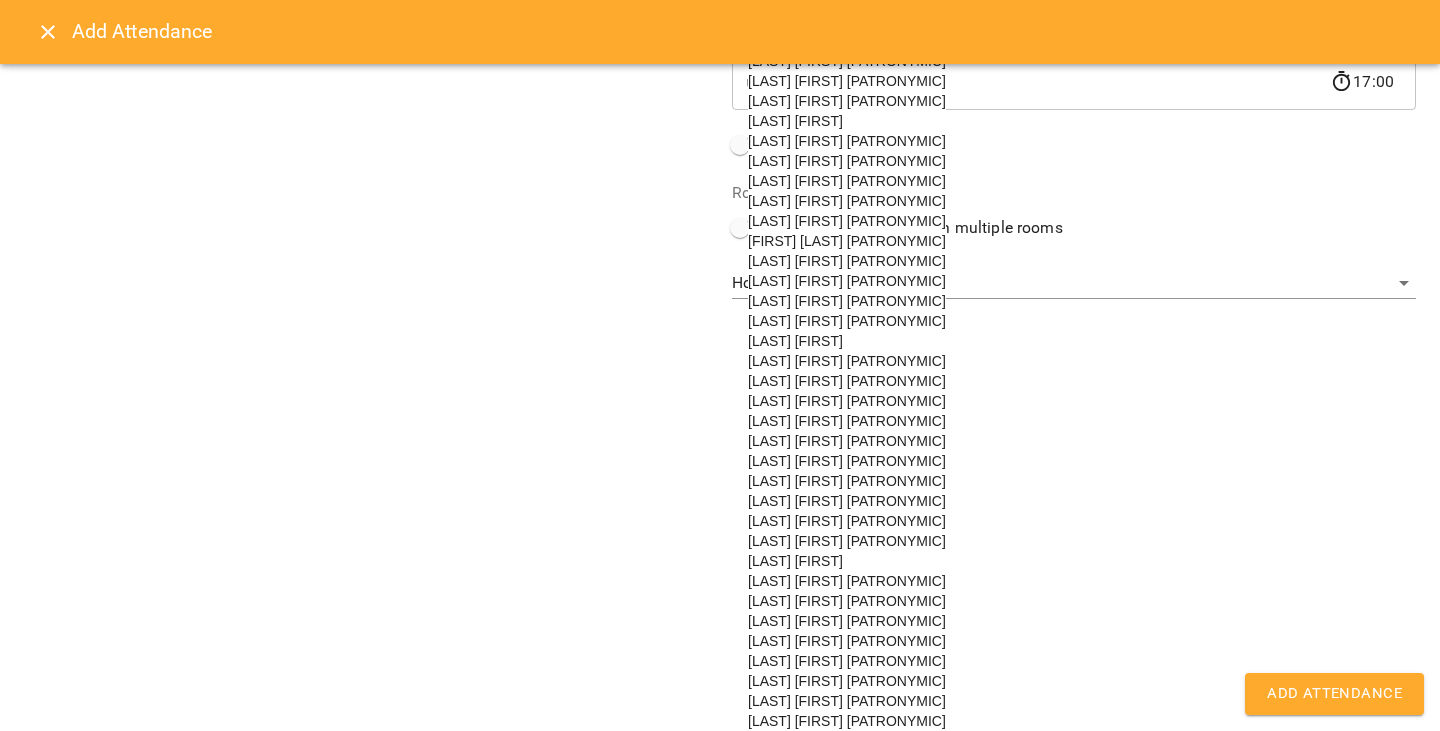 click on "[FIRST] [LAST] [PATRONYMIC]" at bounding box center (847, 241) 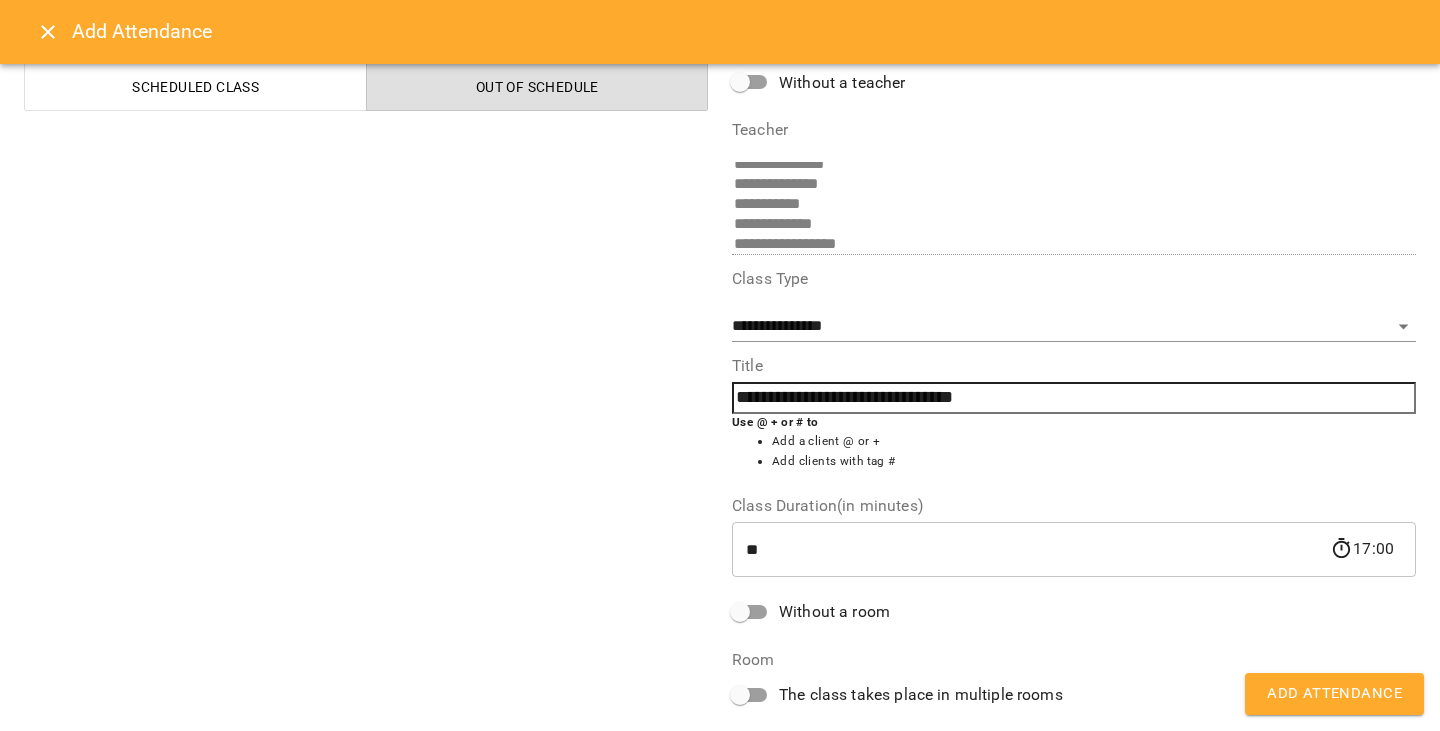 scroll, scrollTop: 223, scrollLeft: 0, axis: vertical 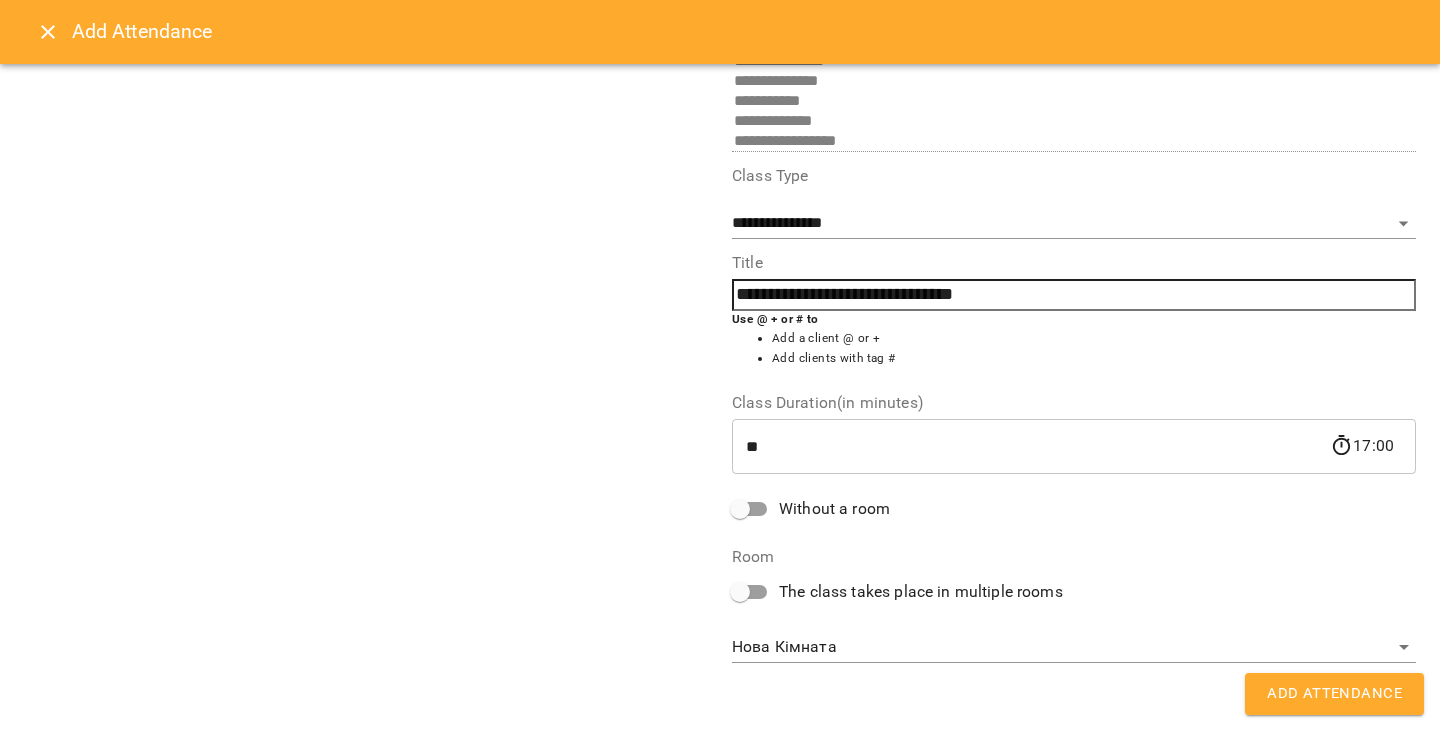 click on "**********" at bounding box center [720, 1006] 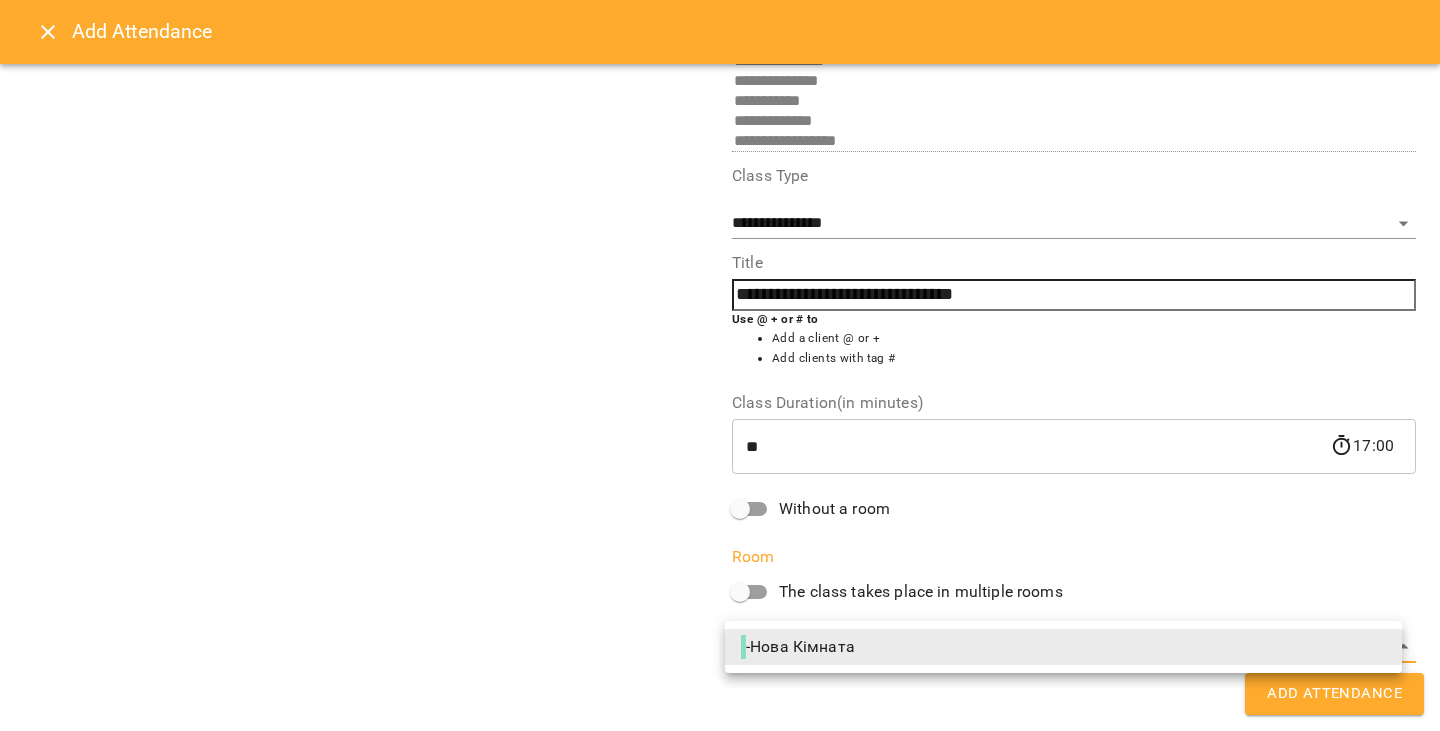 click on "-  Нова Кімната" at bounding box center (1063, 647) 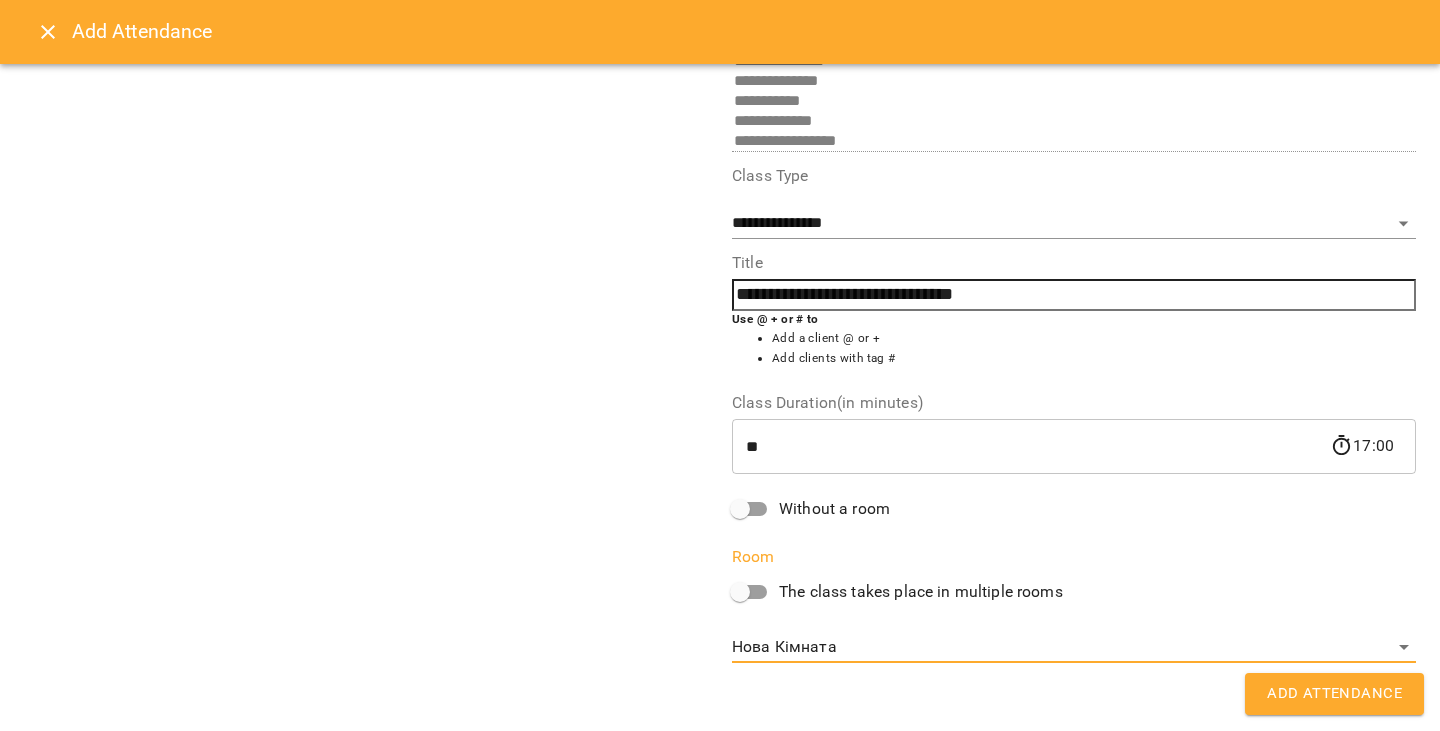 click on "Add Attendance" at bounding box center (1334, 694) 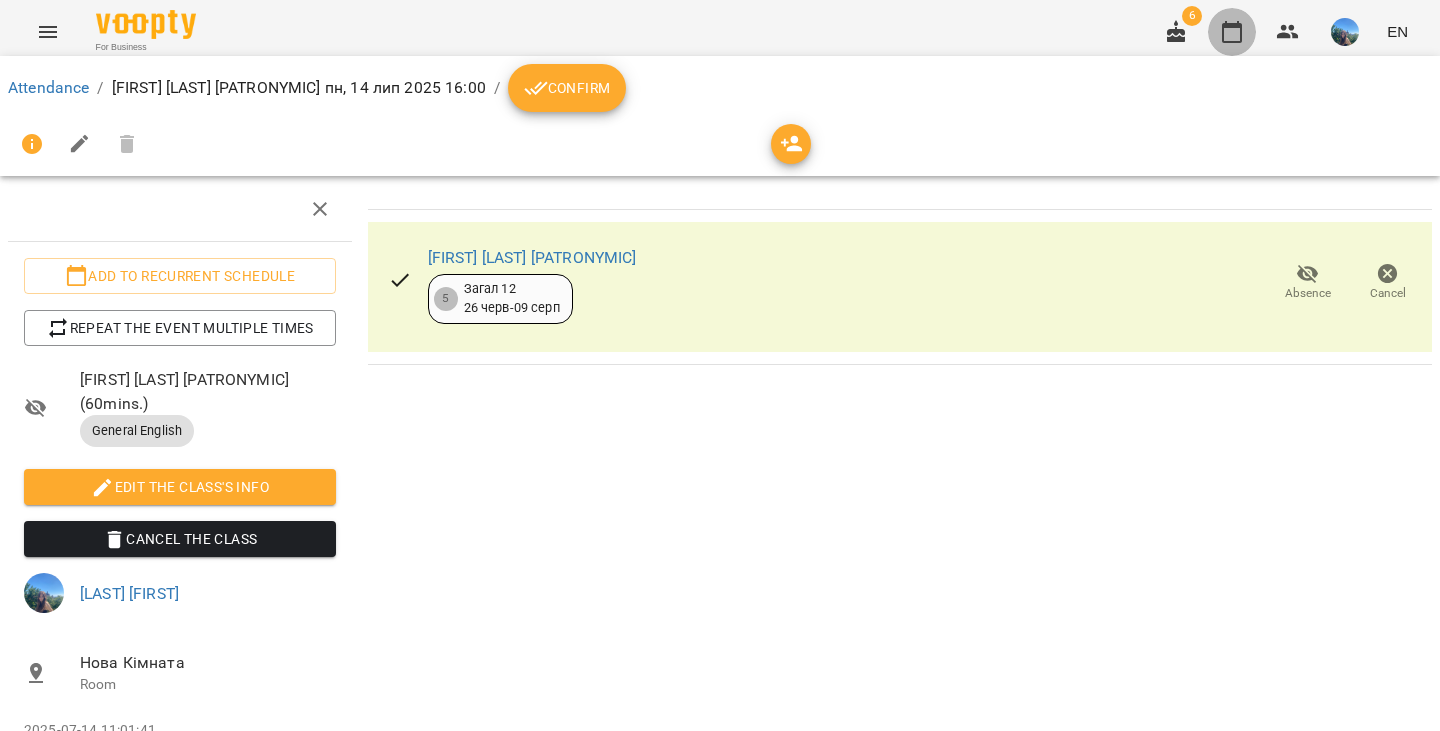 click 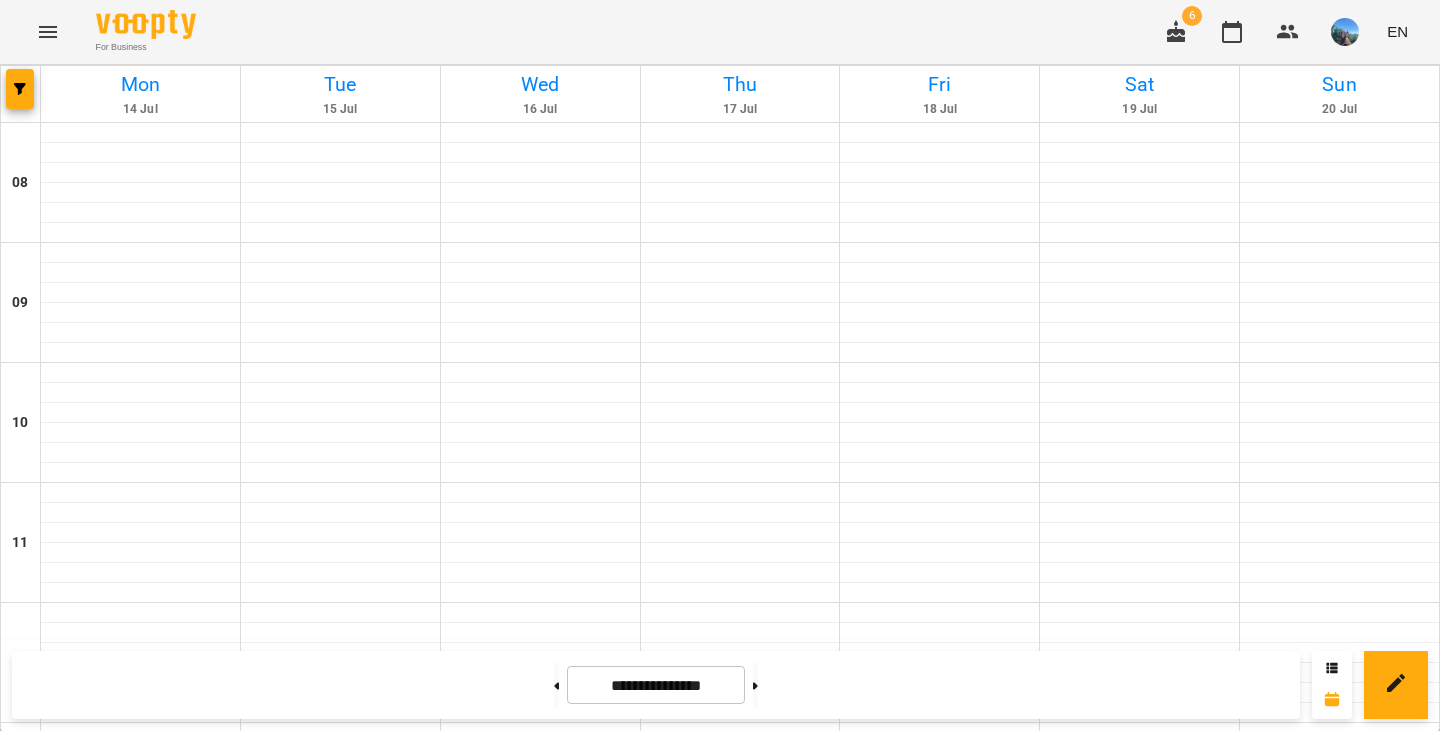 scroll, scrollTop: 1064, scrollLeft: 0, axis: vertical 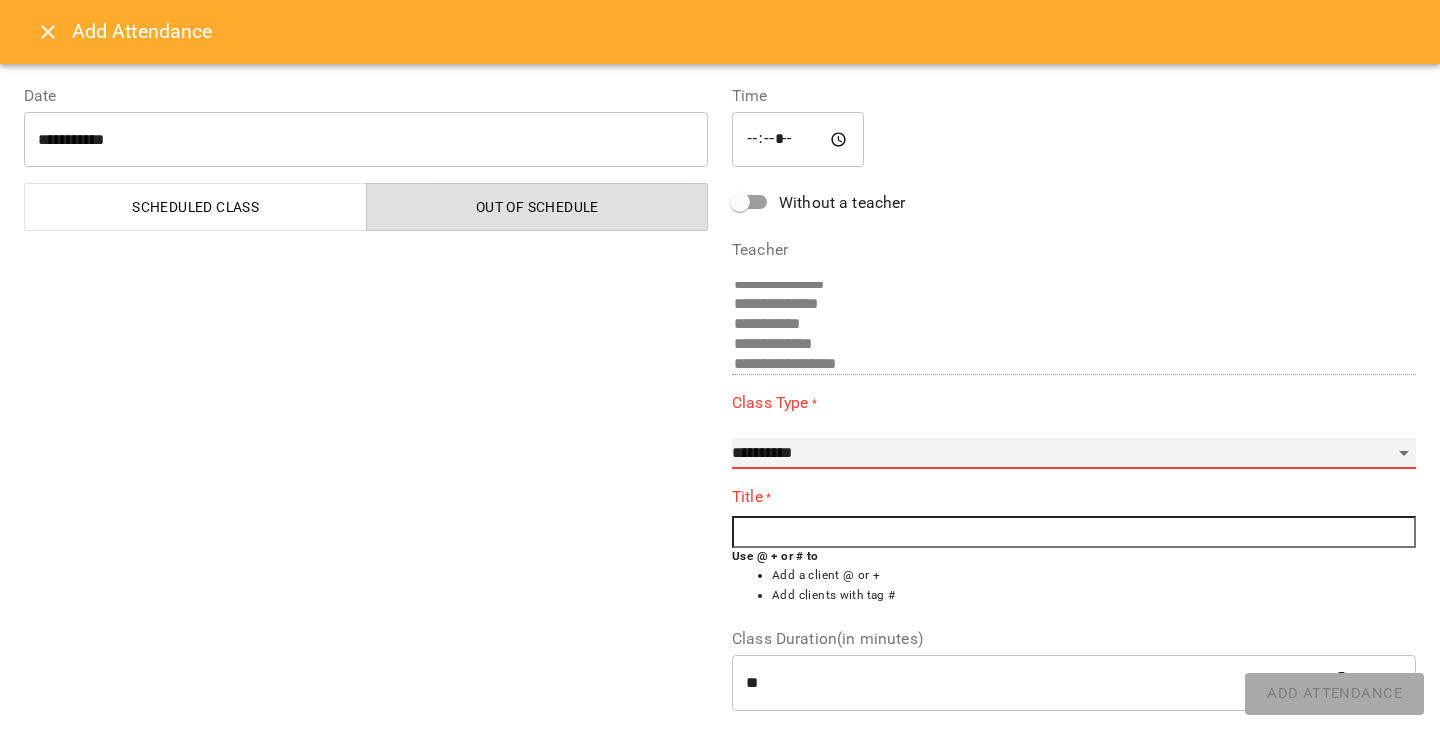 click on "**********" at bounding box center [1074, 454] 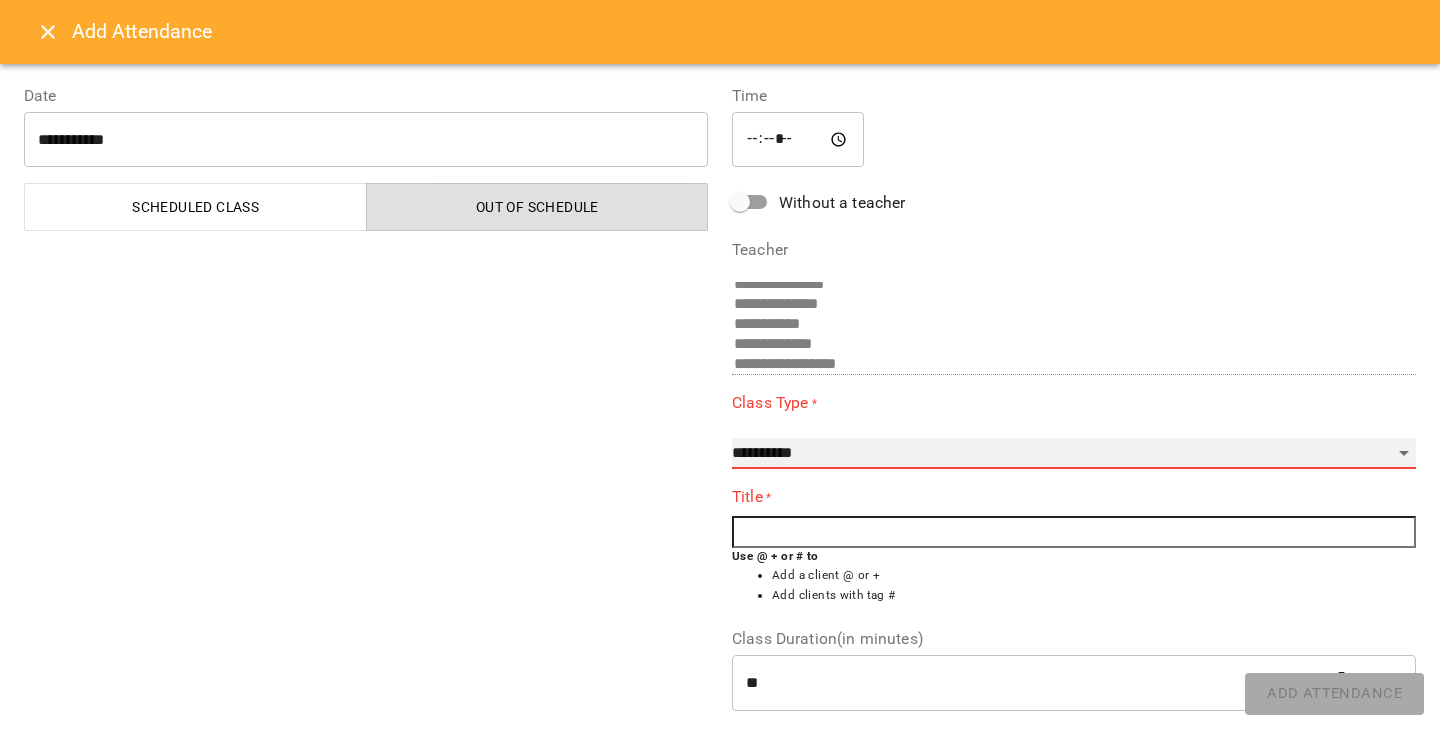 select on "**********" 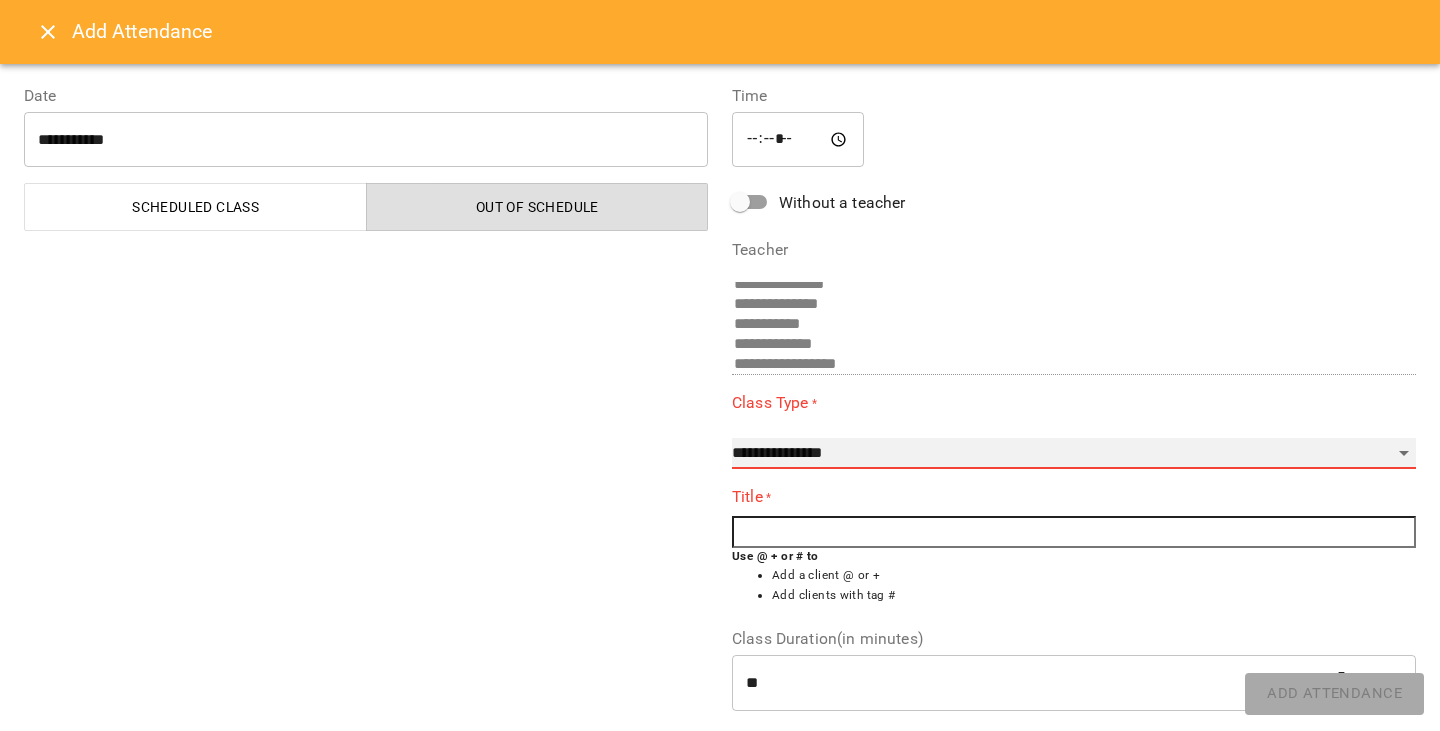 click on "**********" at bounding box center [1074, 454] 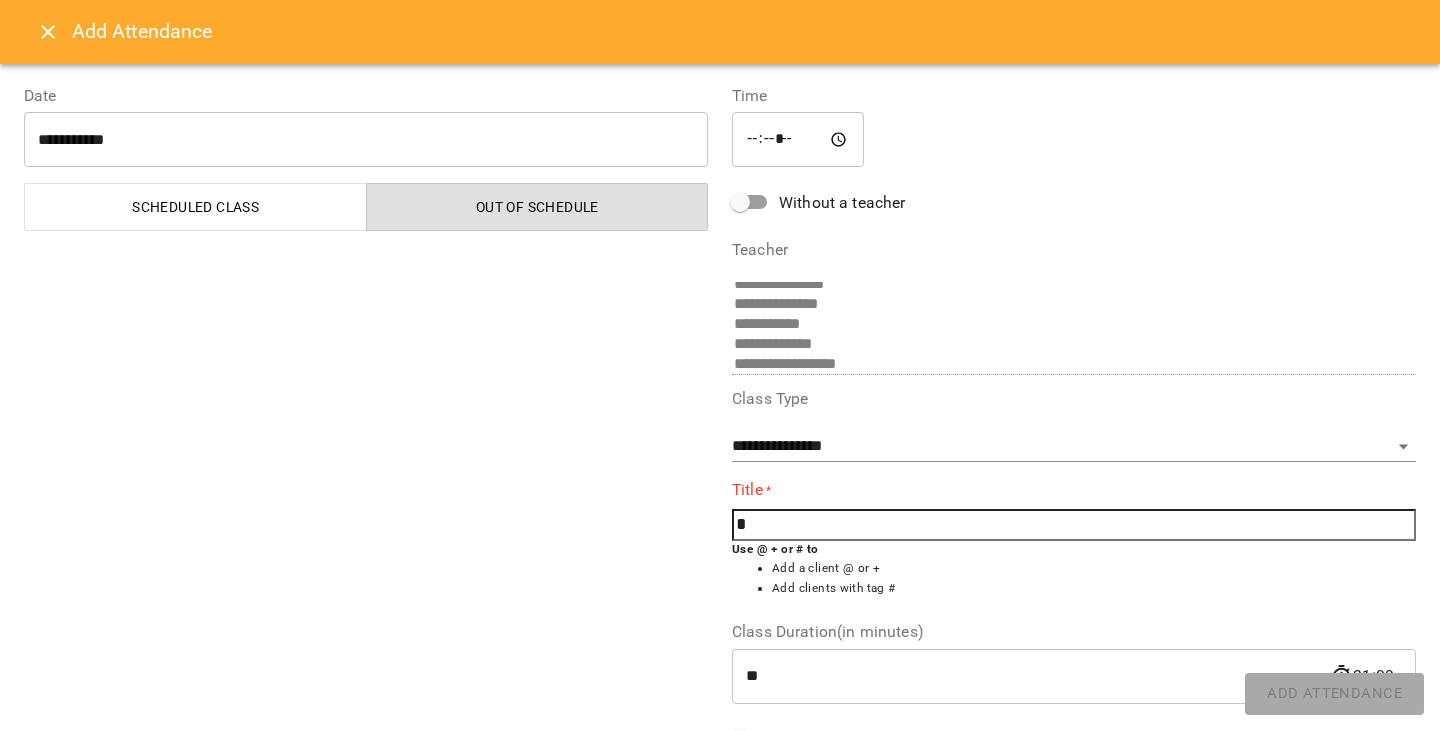 click on "*" at bounding box center (1074, 525) 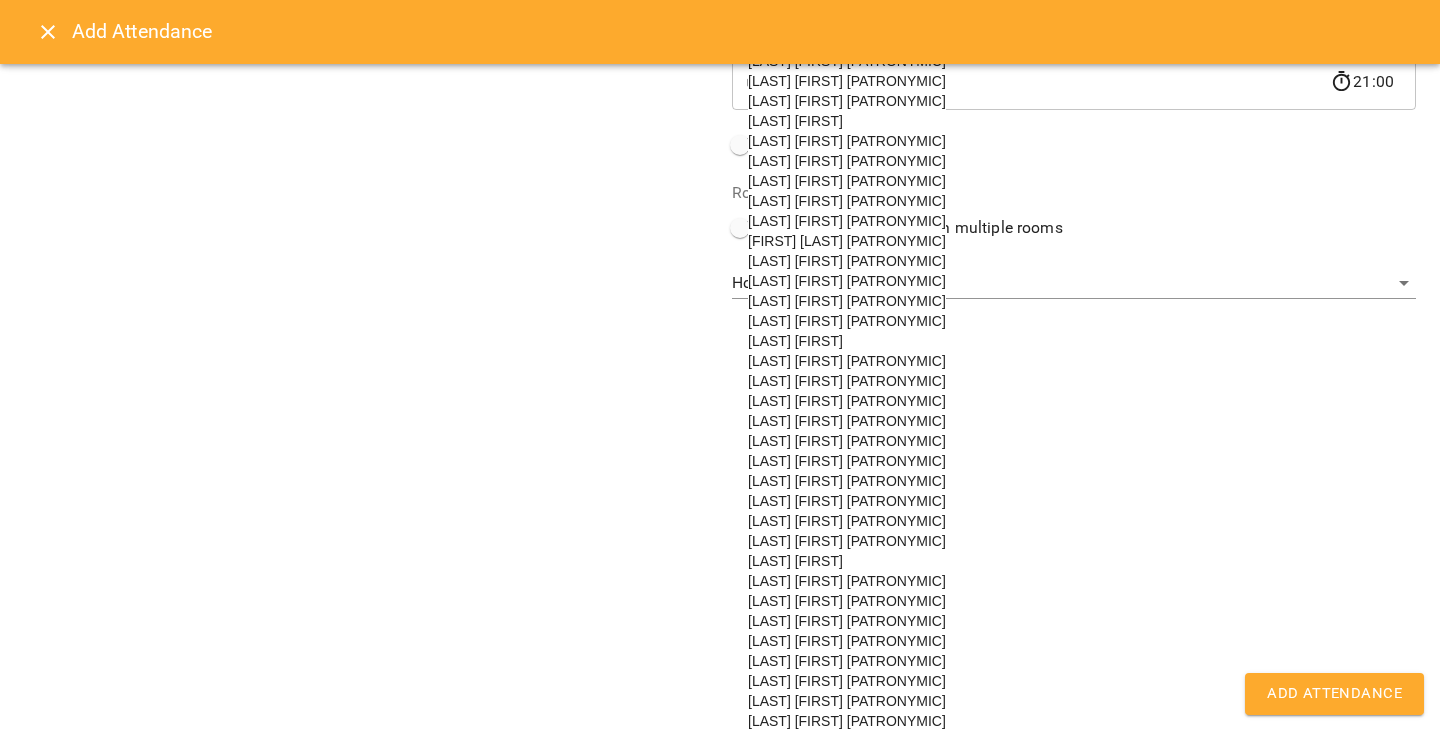 scroll, scrollTop: 701, scrollLeft: 0, axis: vertical 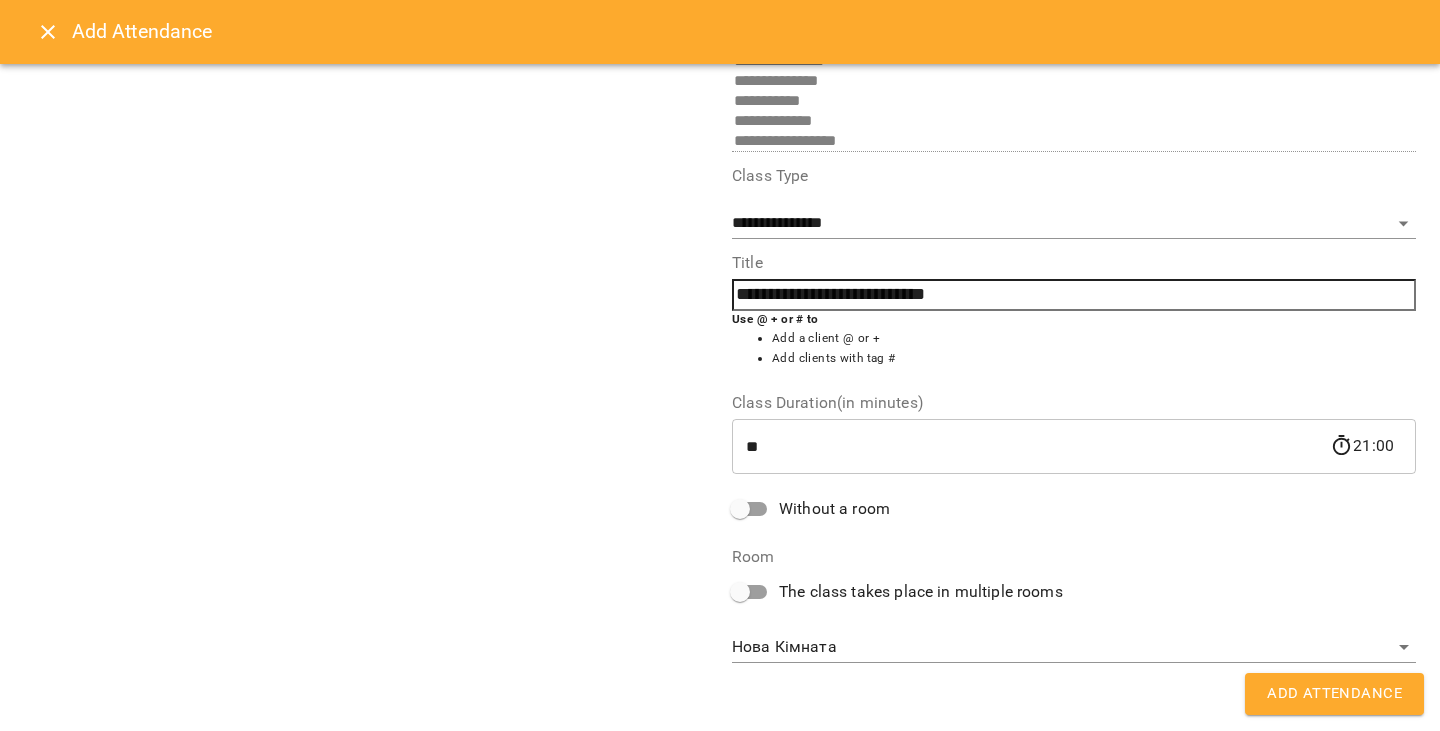 drag, startPoint x: 817, startPoint y: 623, endPoint x: 821, endPoint y: 643, distance: 20.396078 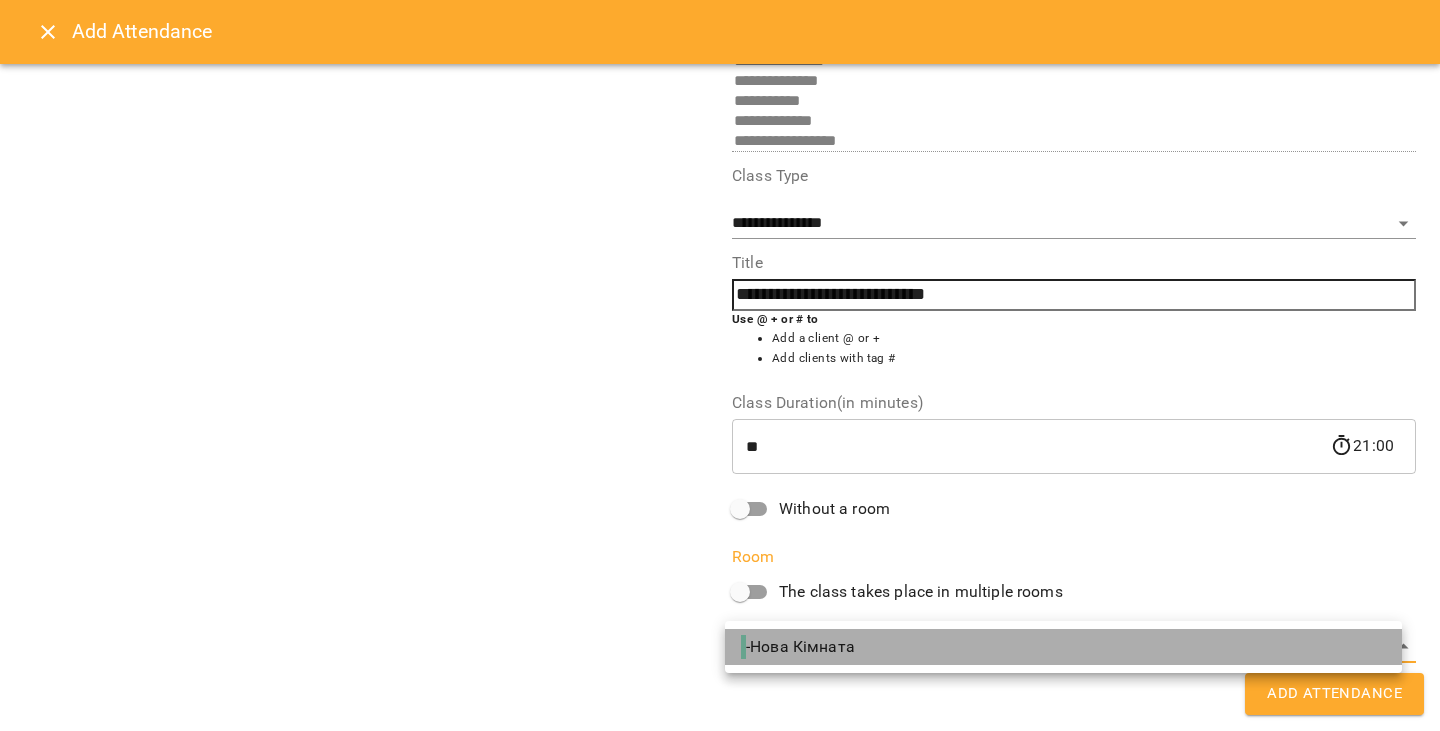 click on "-  Нова Кімната" at bounding box center (800, 647) 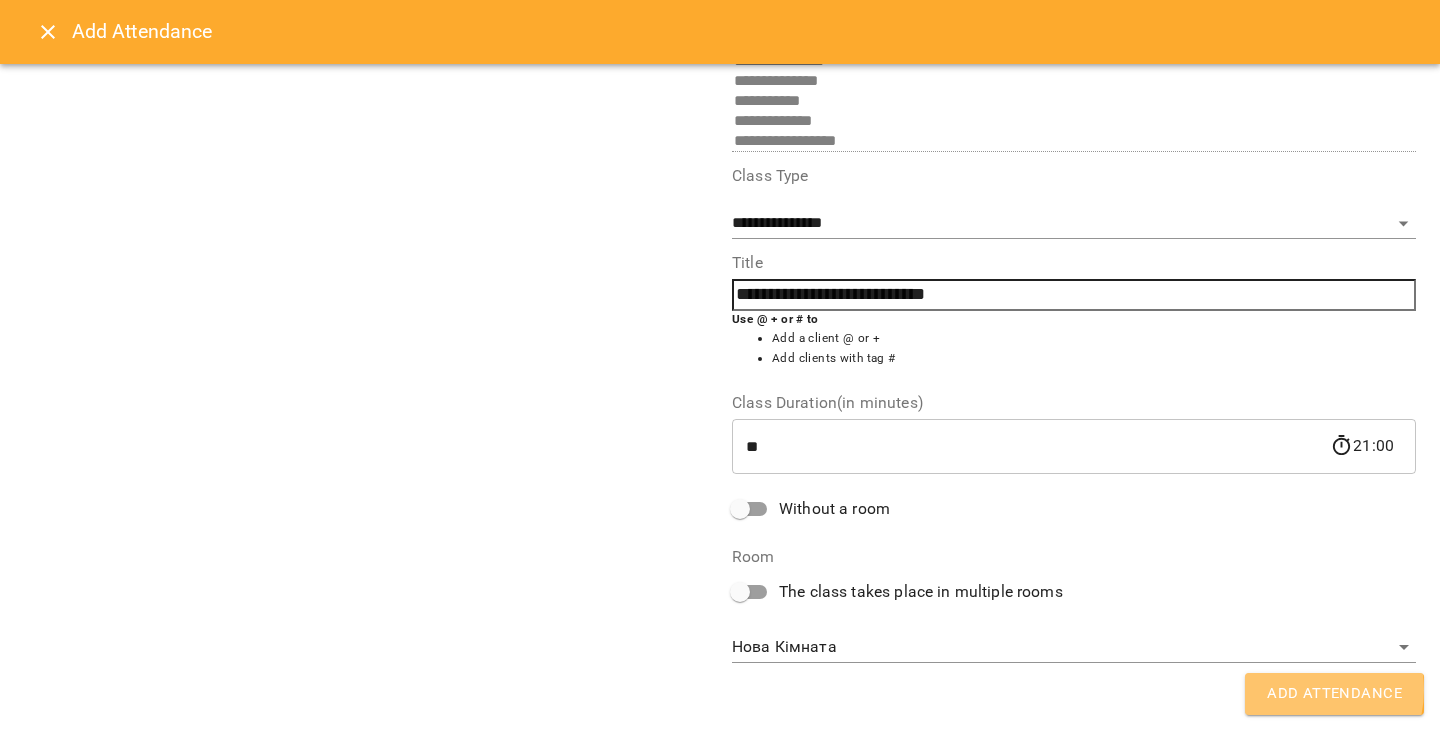 click on "Add Attendance" at bounding box center [1334, 694] 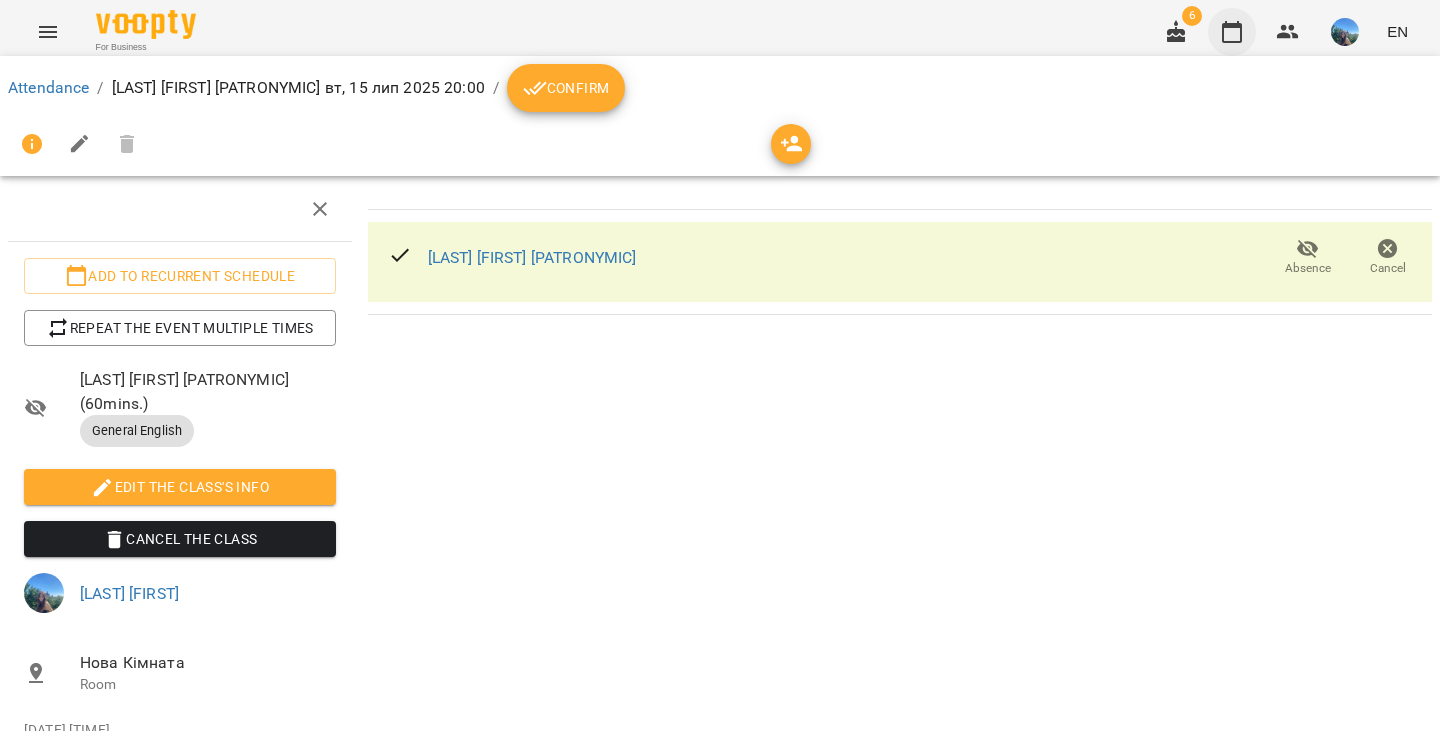 click on "Attendance / [LAST] [FIRST] [PATRONYMIC]     [DAY], [DATE] [TIME] / Confirm" at bounding box center [720, 116] 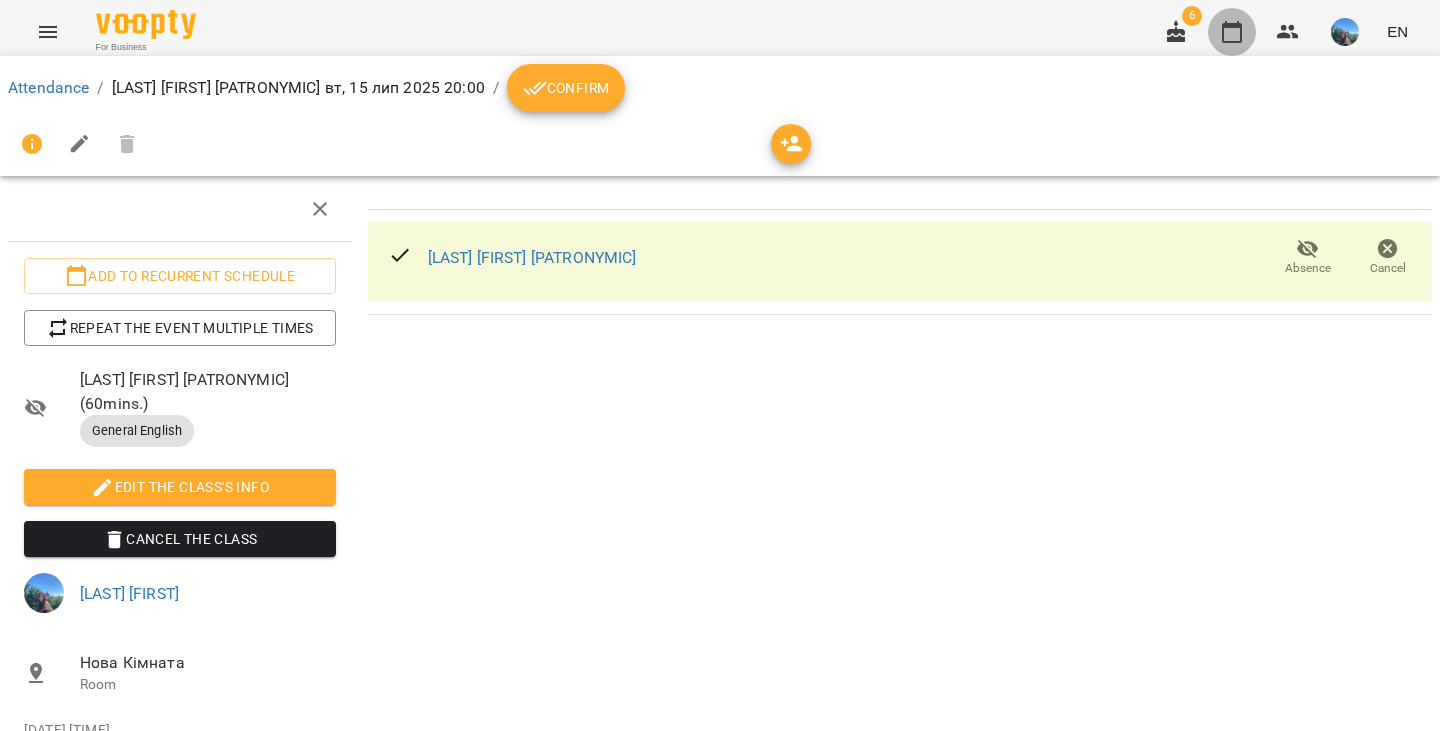 click at bounding box center (1232, 32) 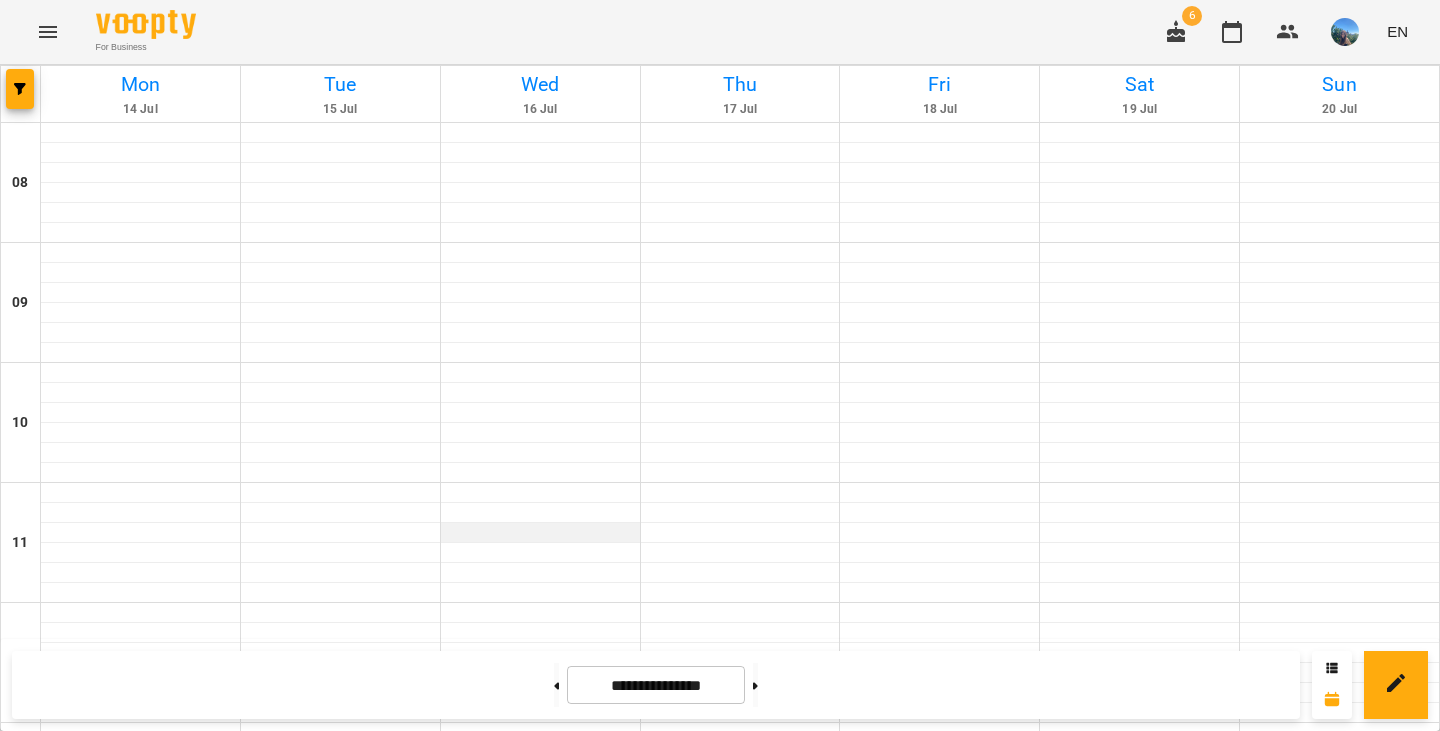 scroll, scrollTop: 1282, scrollLeft: 0, axis: vertical 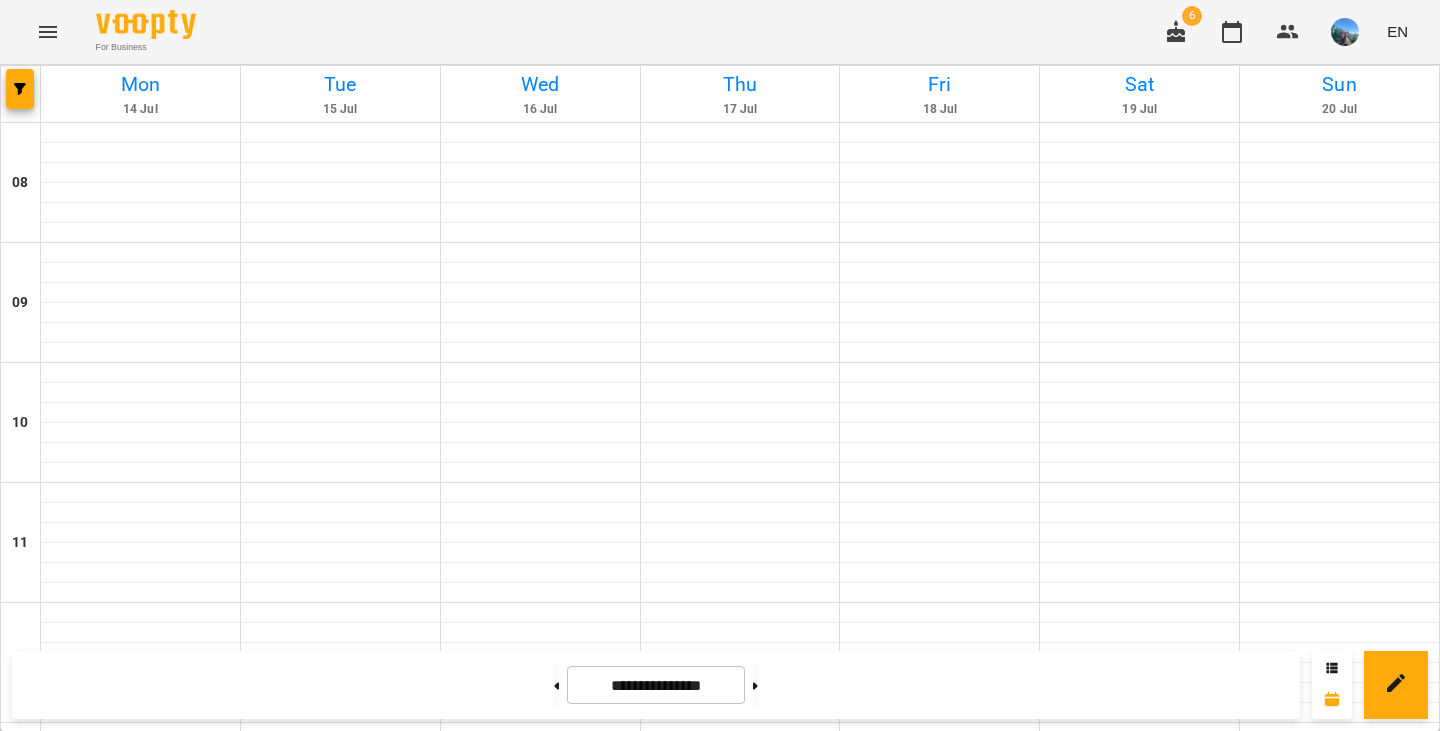 click at bounding box center [540, 1573] 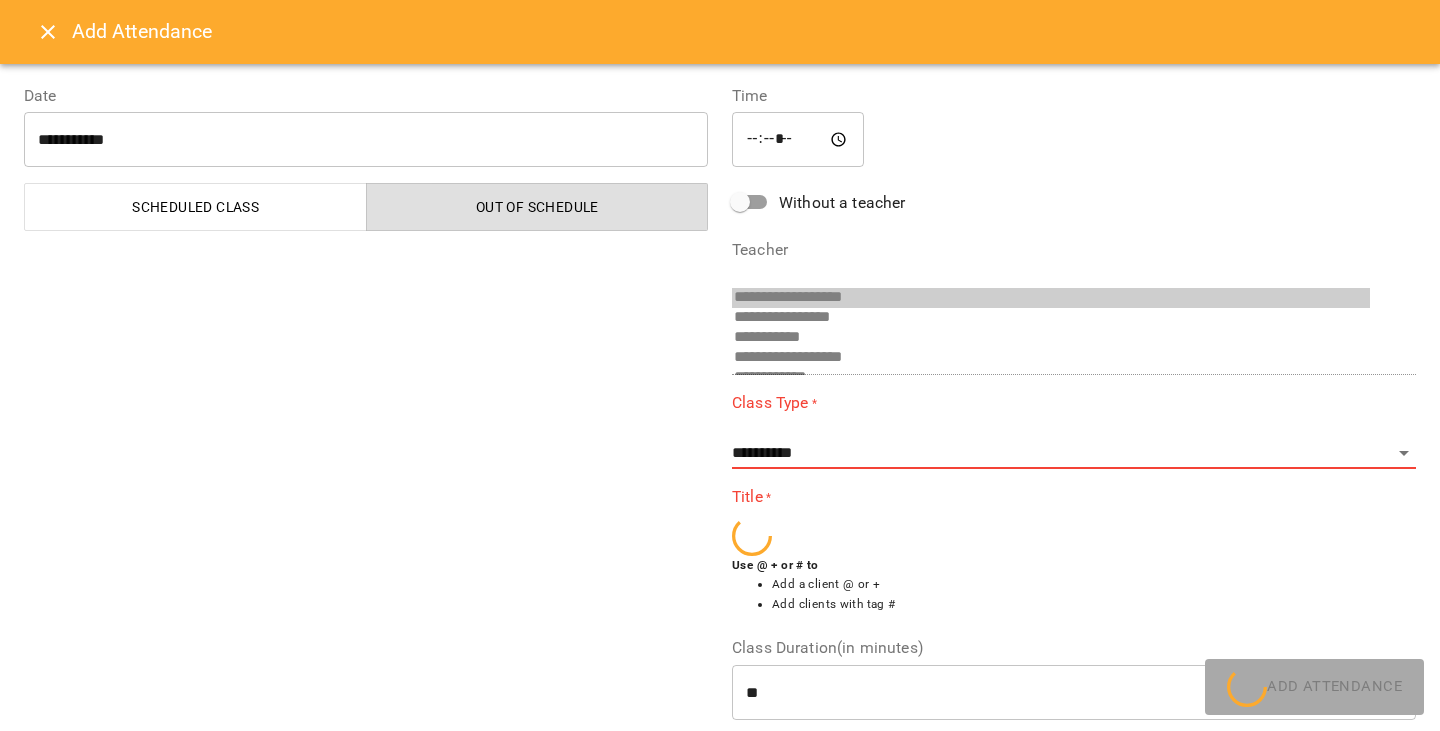 scroll, scrollTop: 633, scrollLeft: 0, axis: vertical 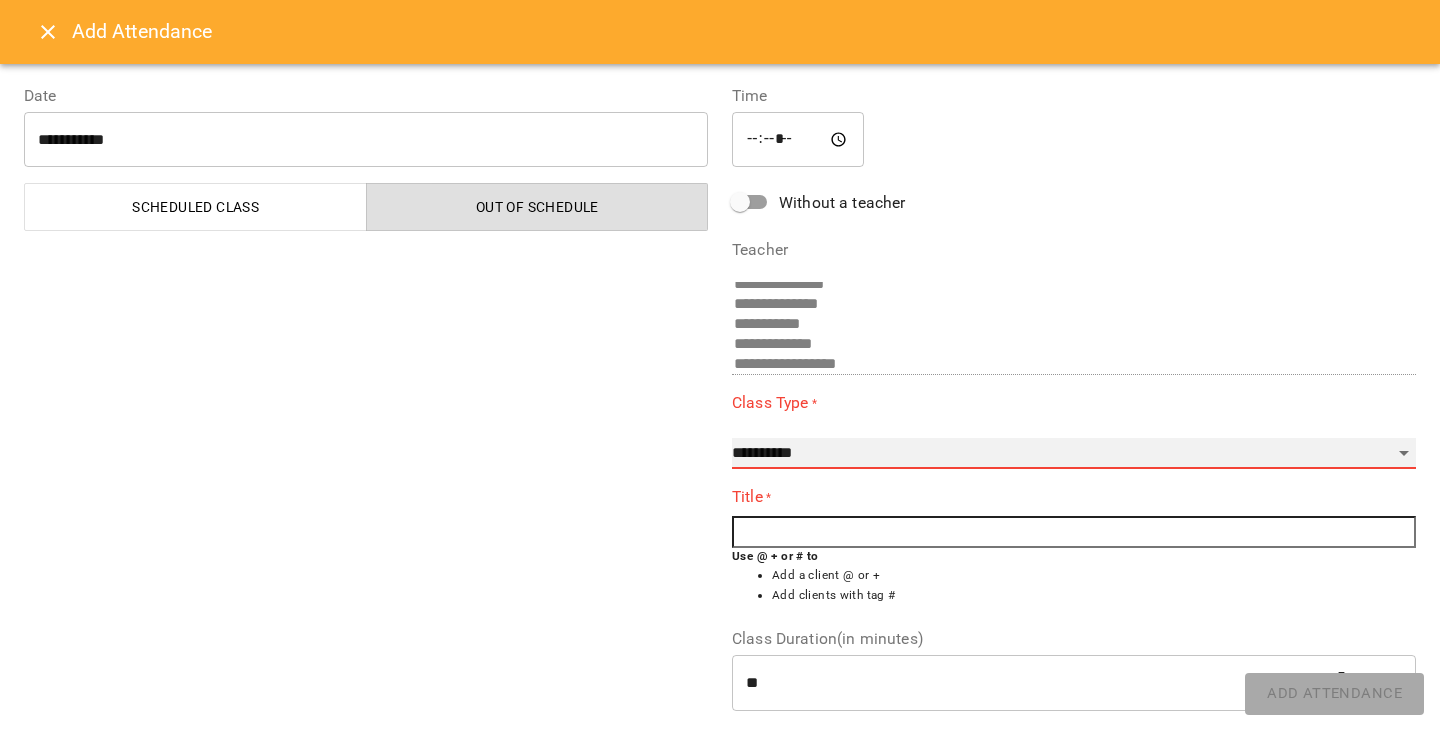 click on "**********" at bounding box center (1074, 454) 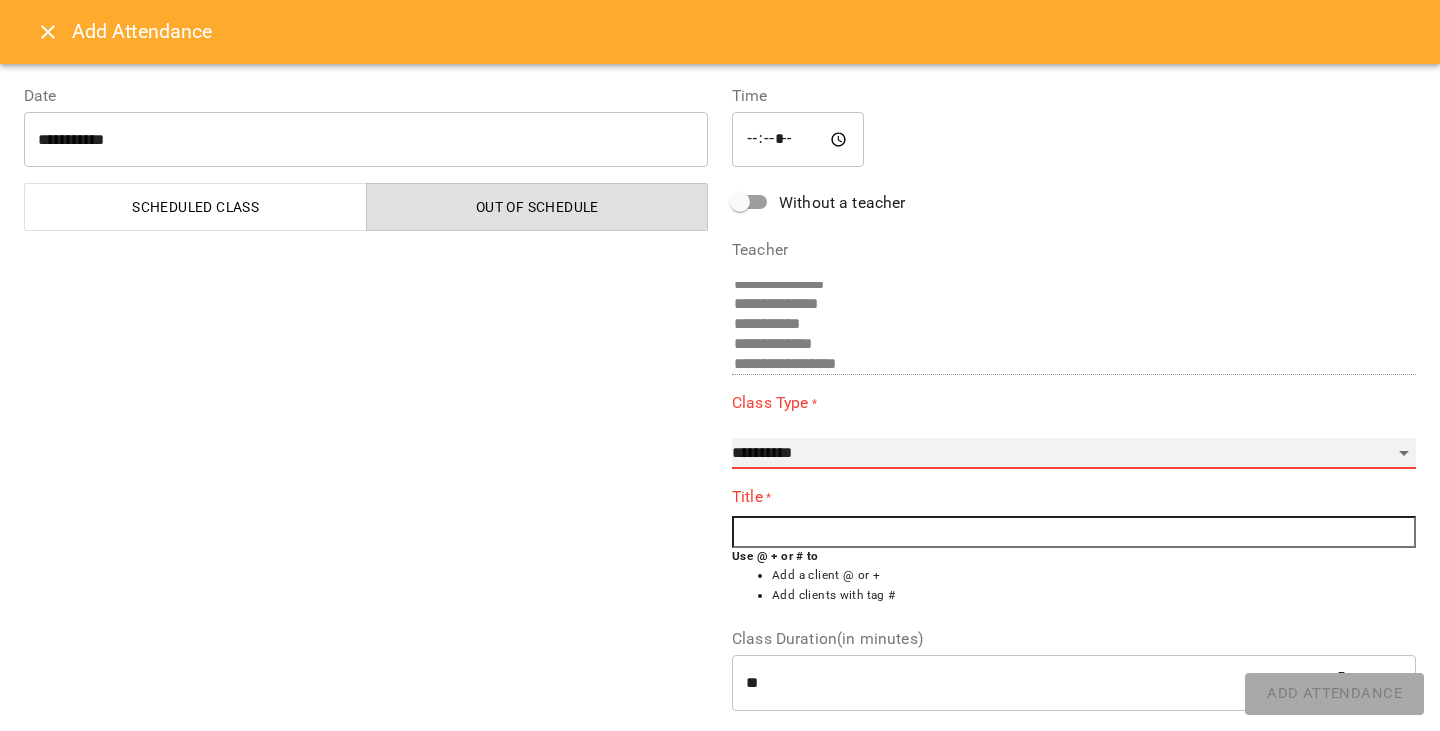 select on "**********" 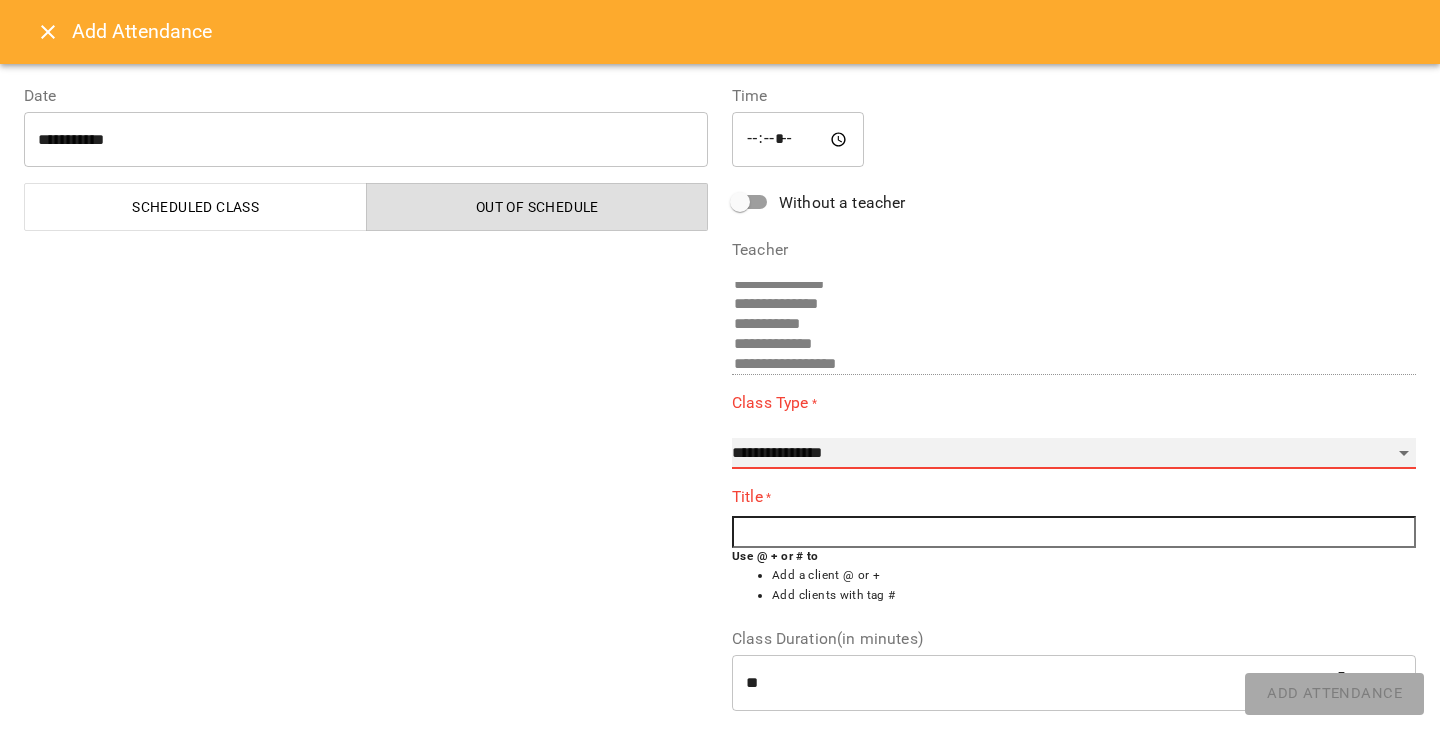 click on "**********" at bounding box center [1074, 454] 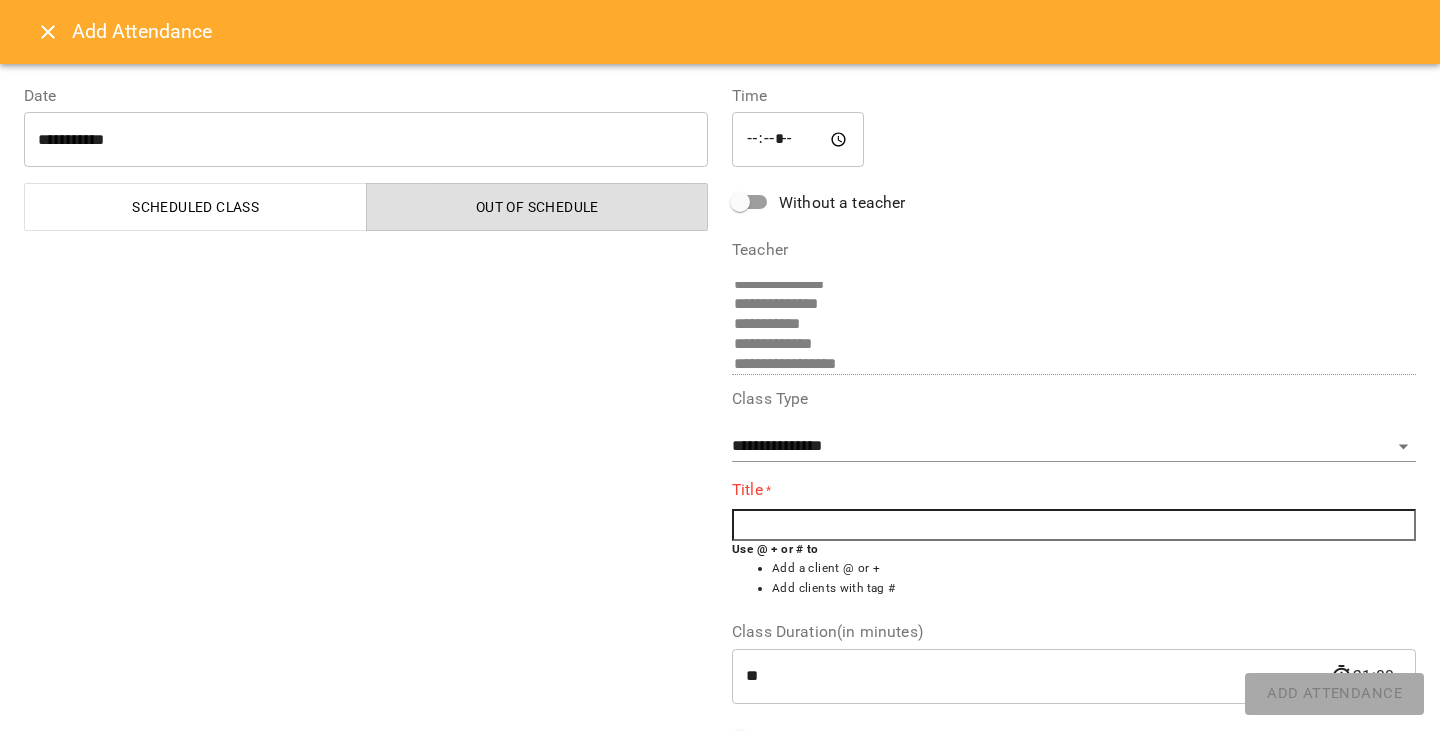 click at bounding box center (1074, 525) 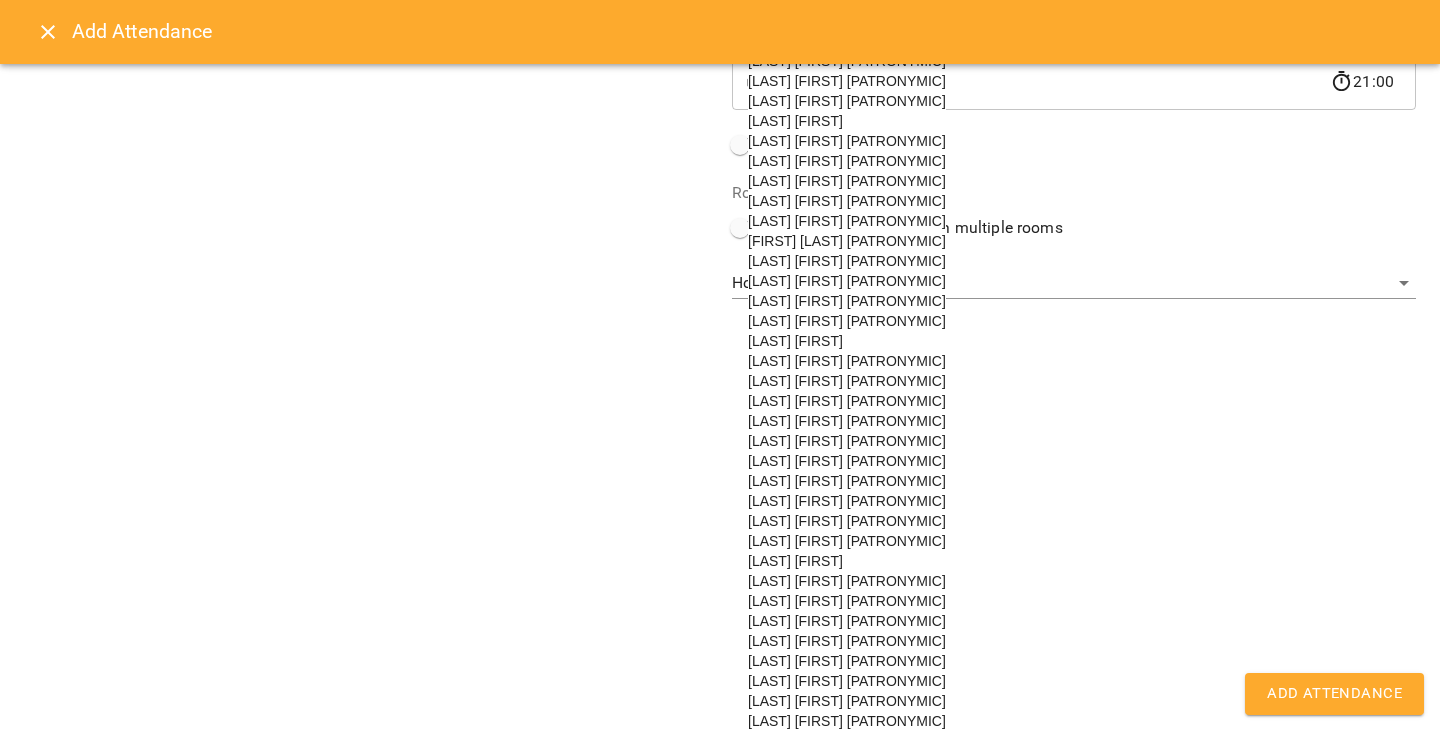 scroll, scrollTop: 701, scrollLeft: 0, axis: vertical 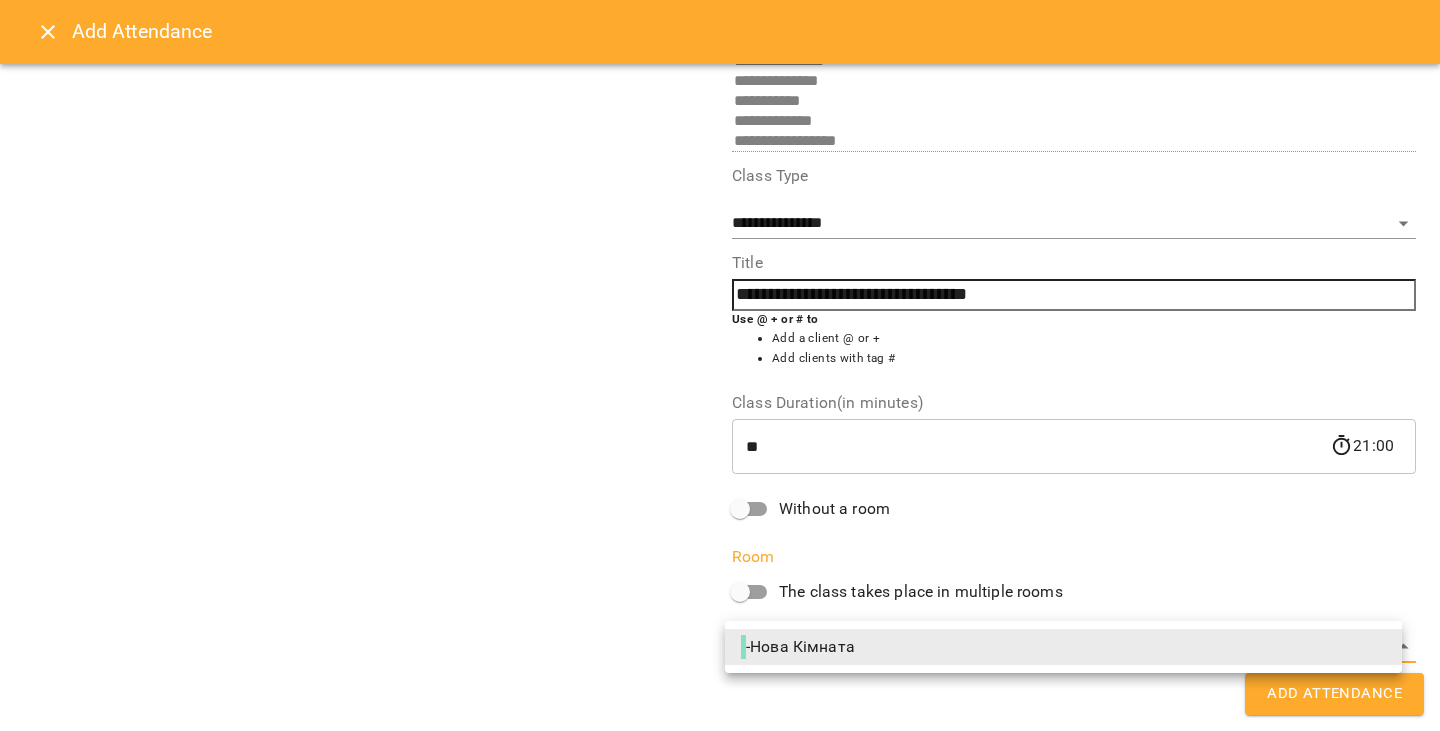 click on "**********" at bounding box center (720, 1006) 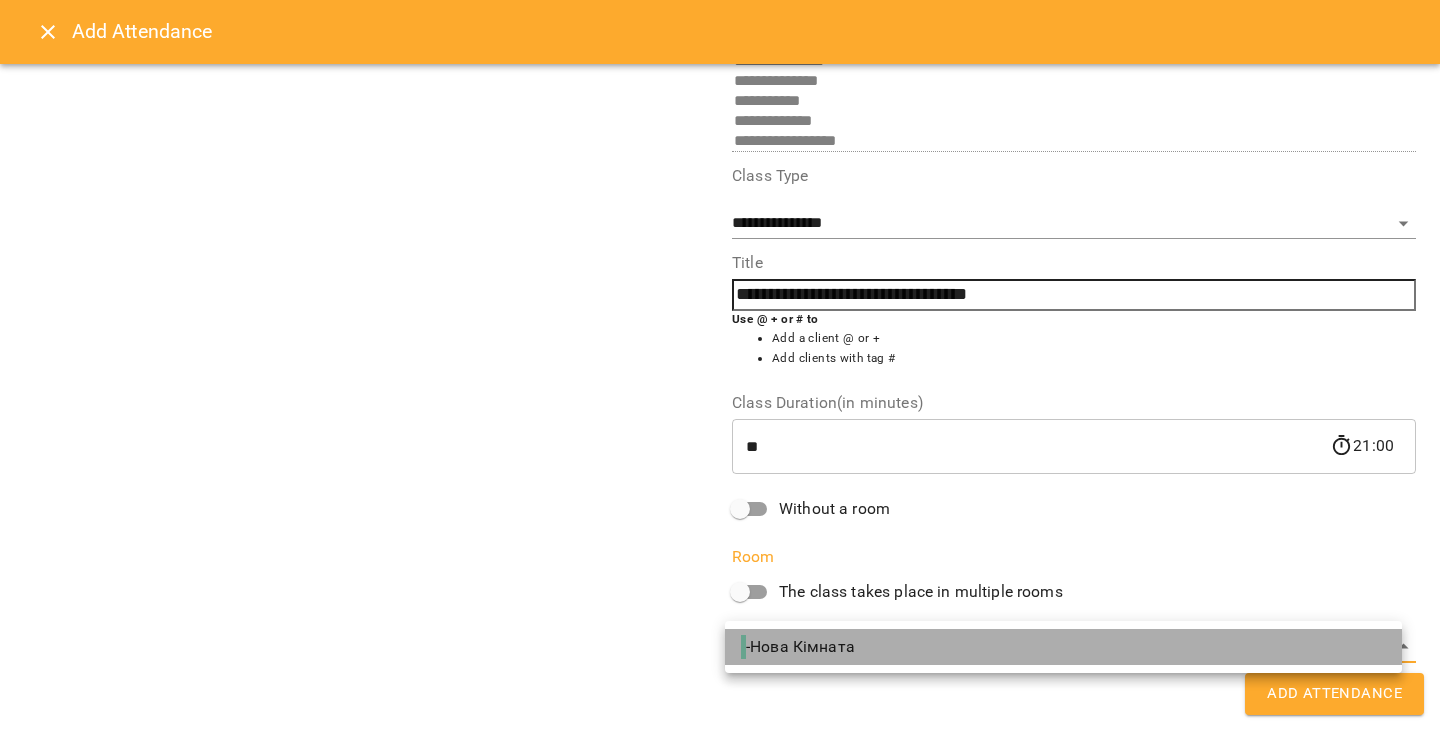 click on "-  Нова Кімната" at bounding box center [1063, 647] 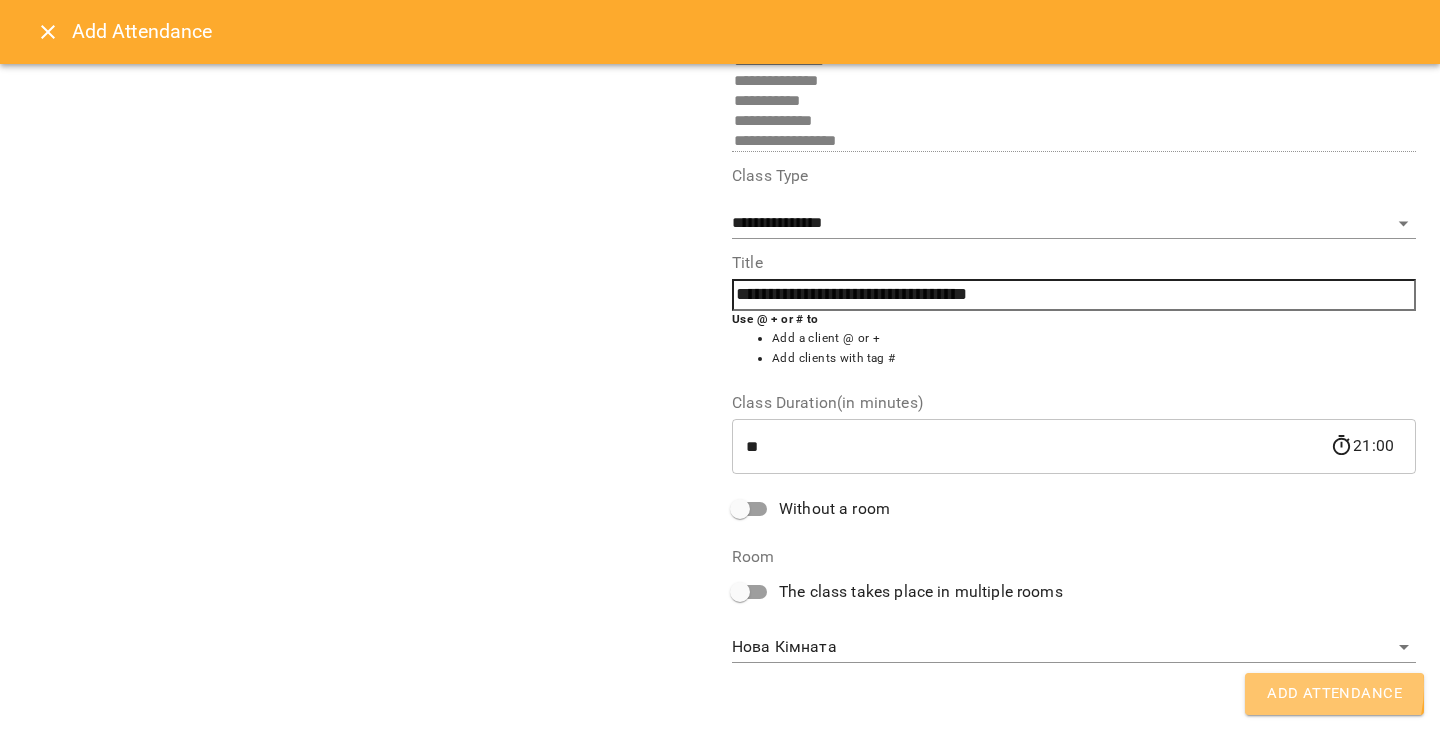 click on "Add Attendance" at bounding box center (1334, 694) 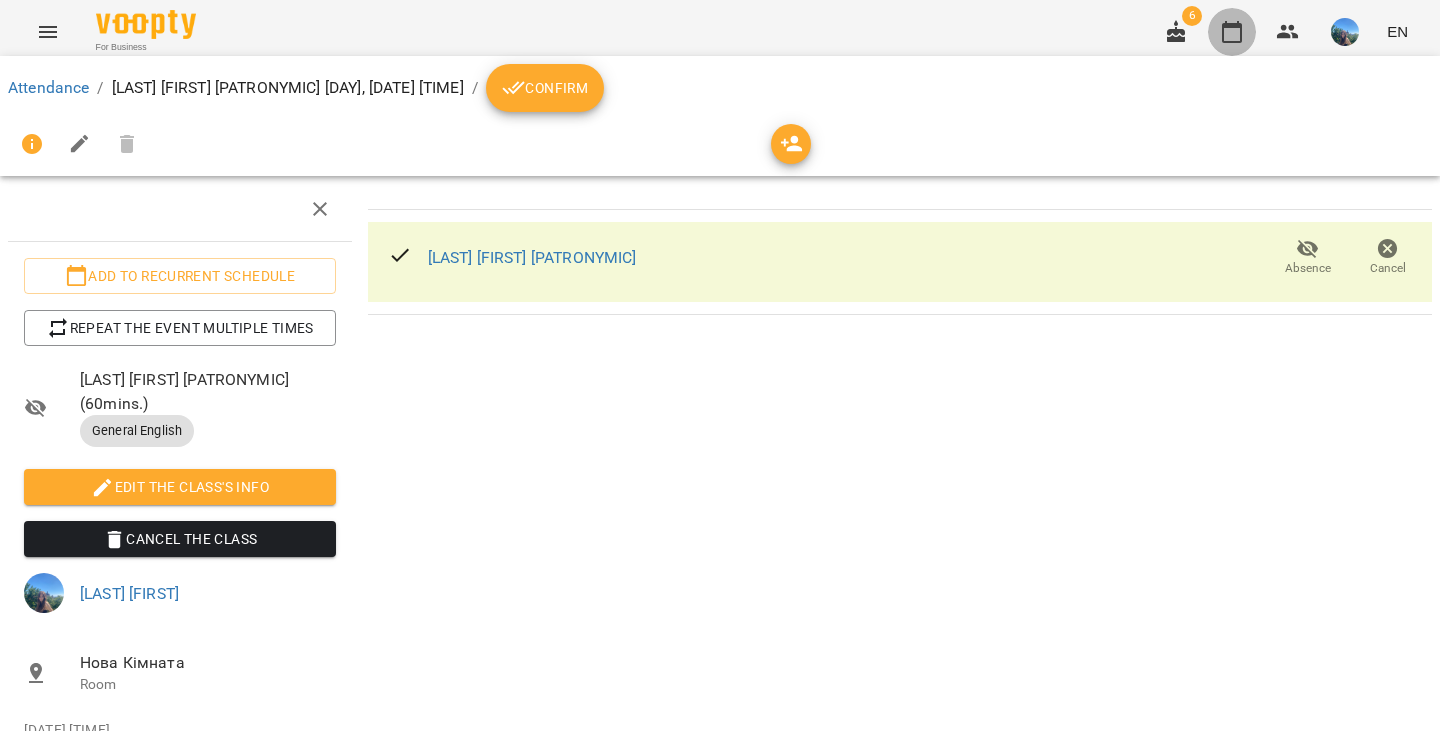click at bounding box center (1232, 32) 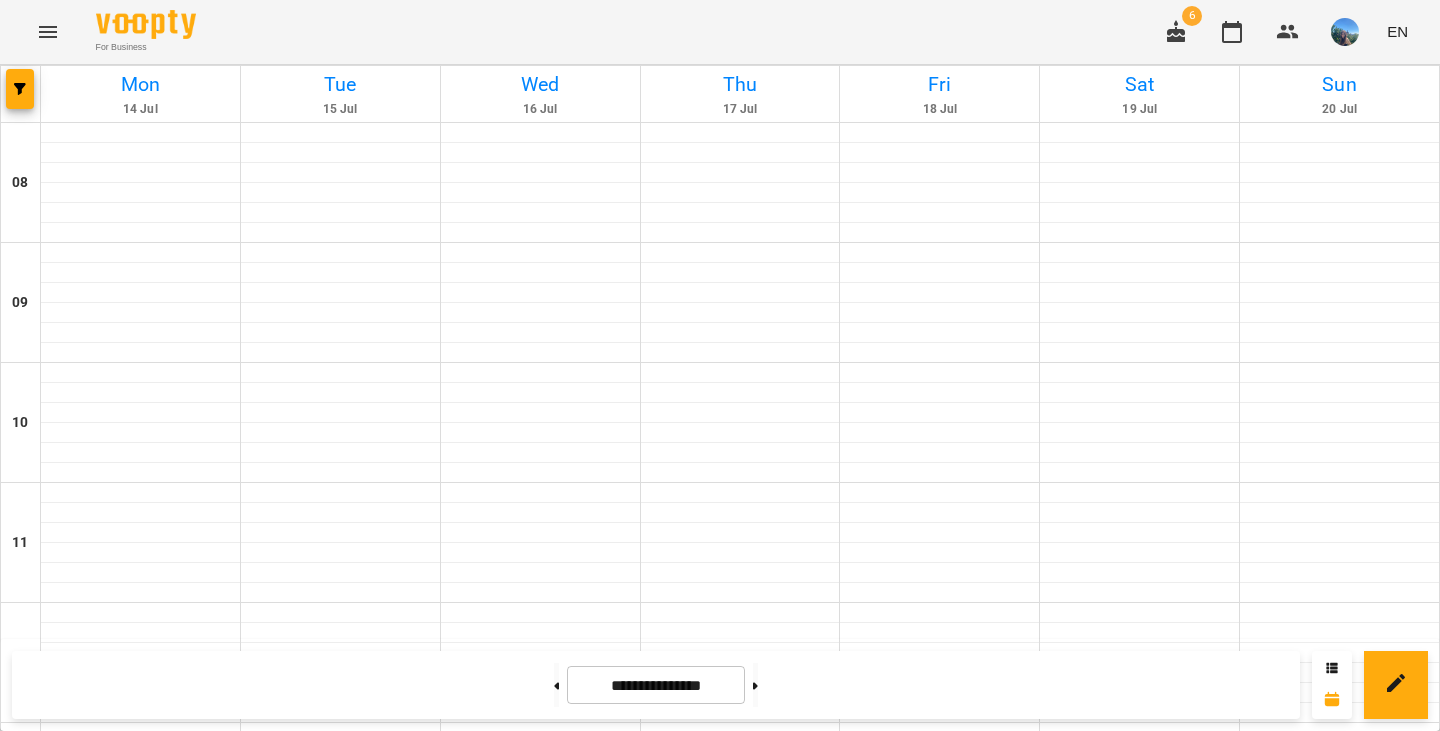 scroll, scrollTop: 1147, scrollLeft: 0, axis: vertical 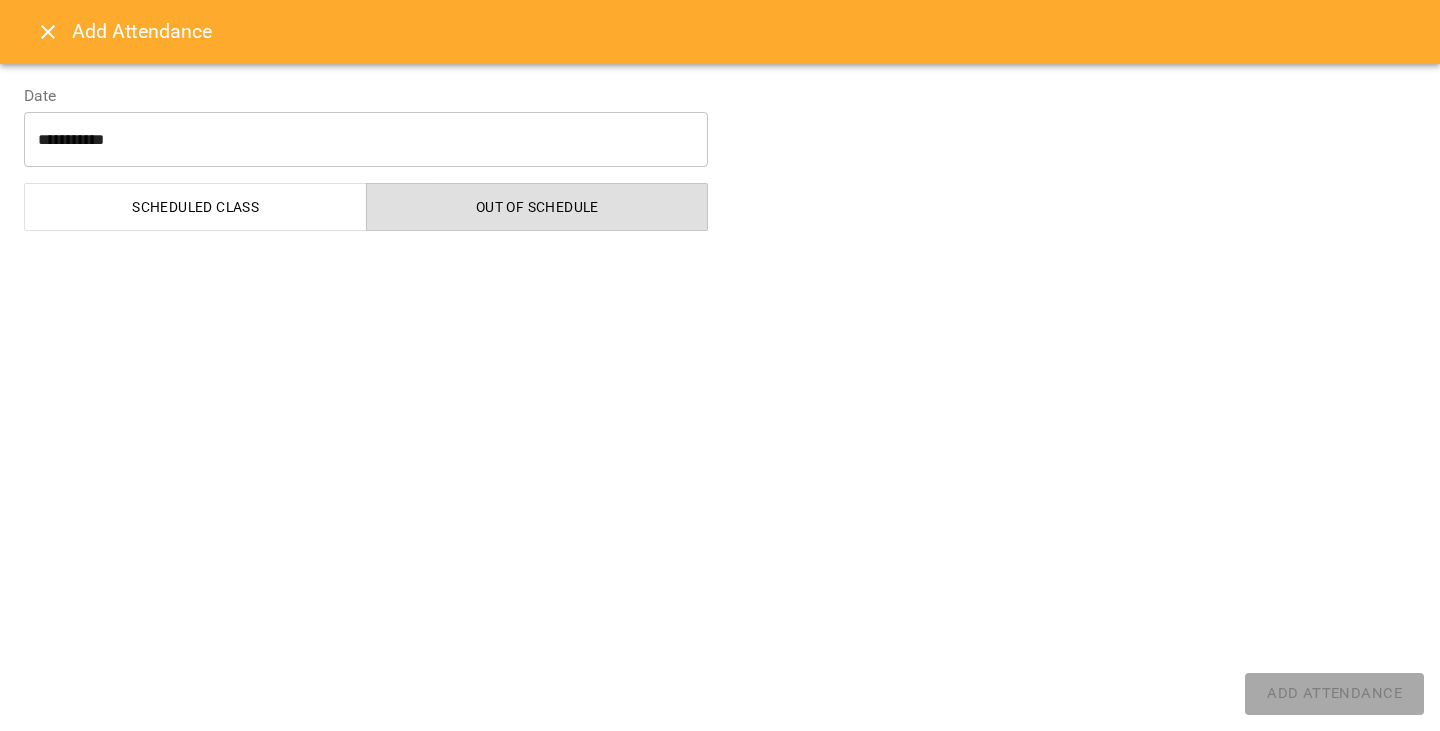 select on "**********" 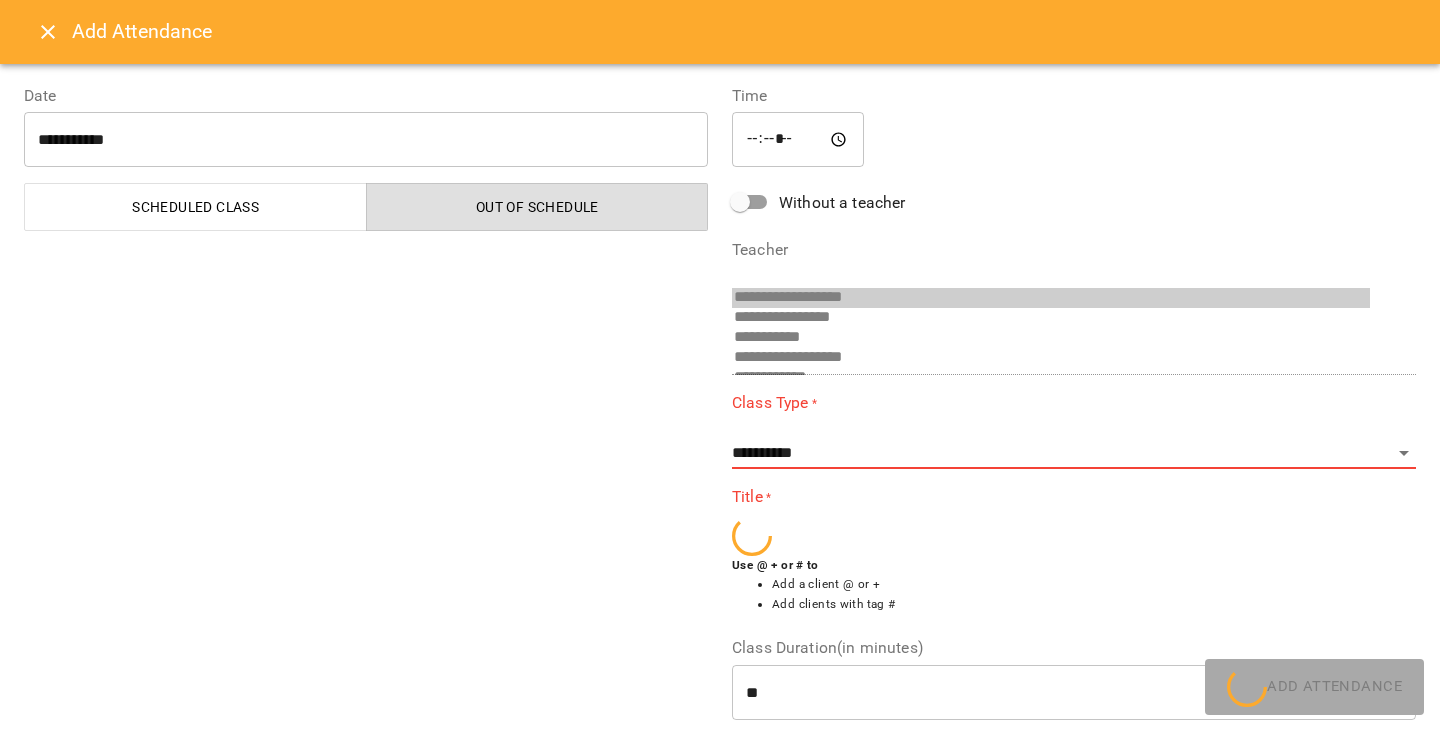 scroll, scrollTop: 633, scrollLeft: 0, axis: vertical 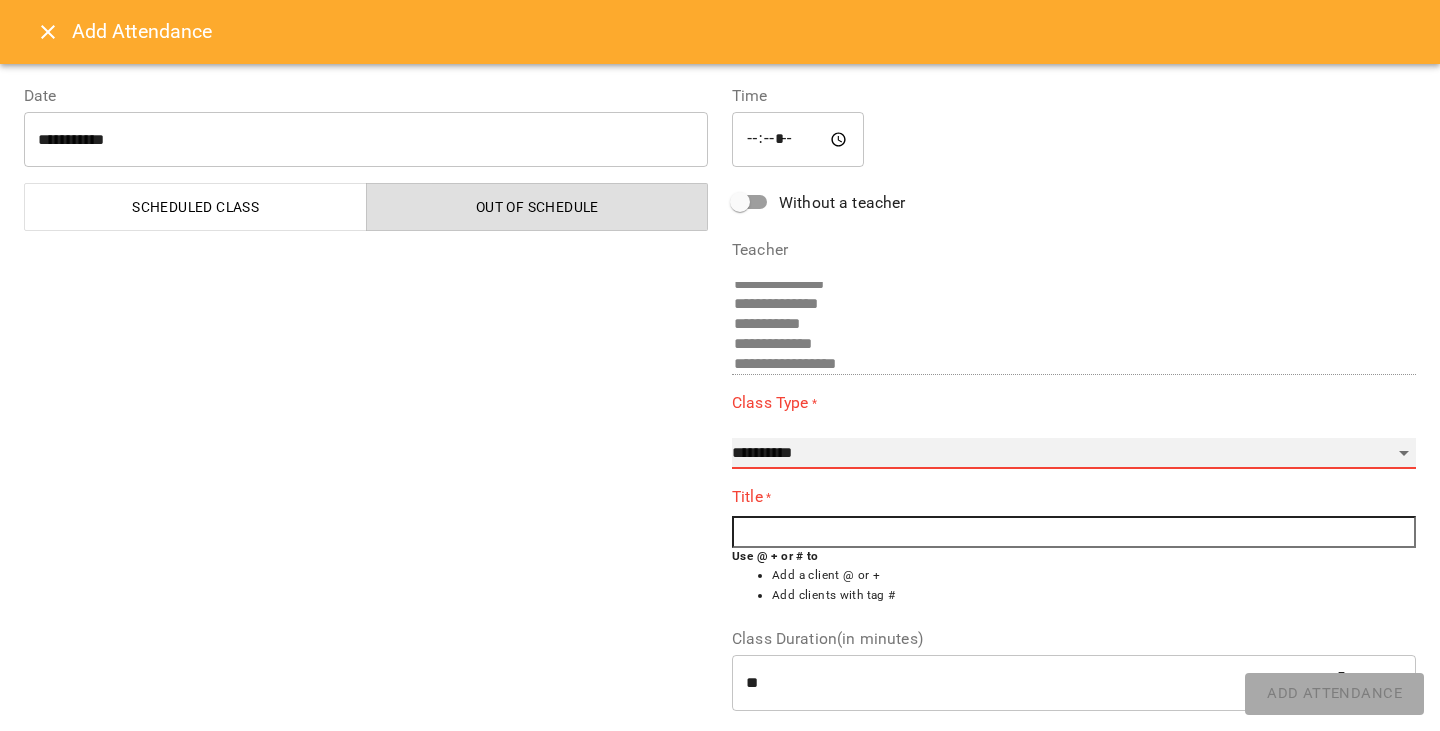 click on "**********" at bounding box center [1074, 454] 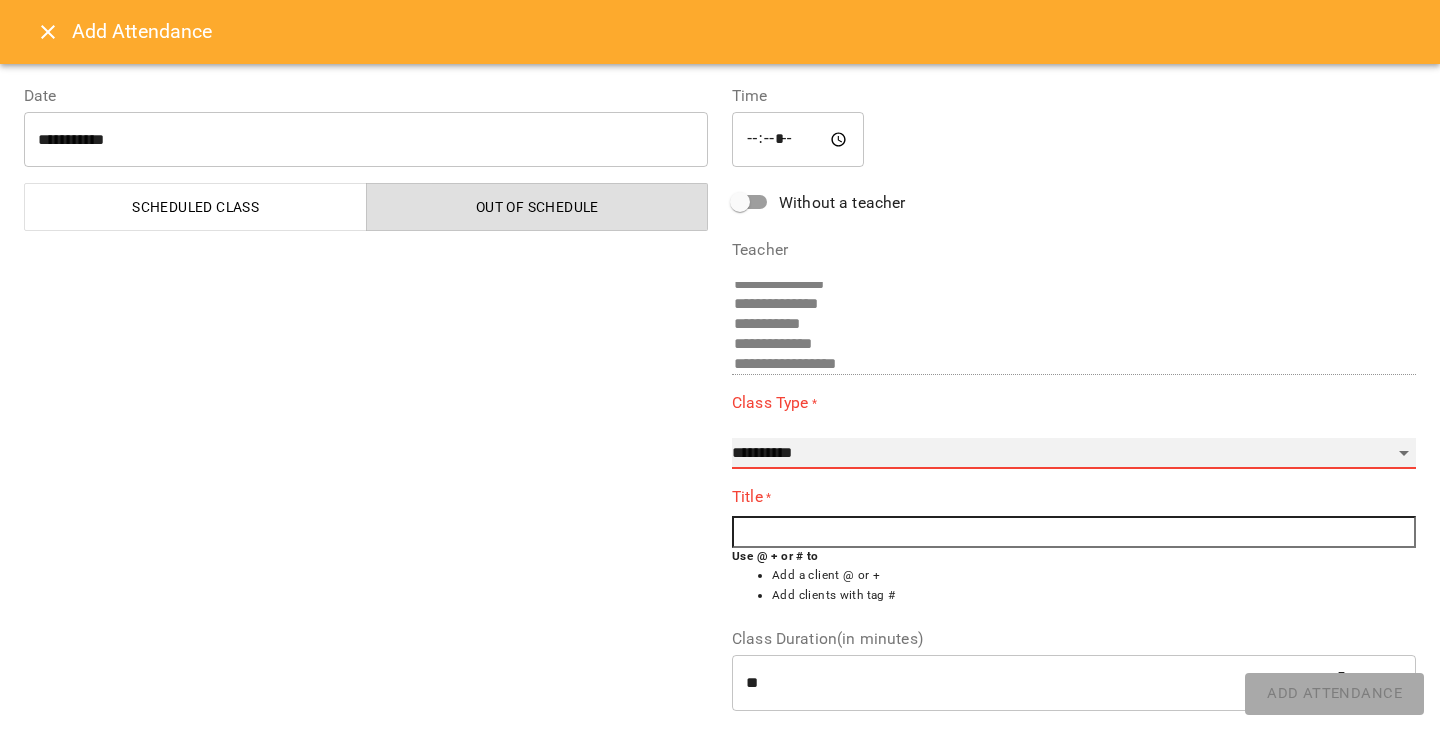 select on "**********" 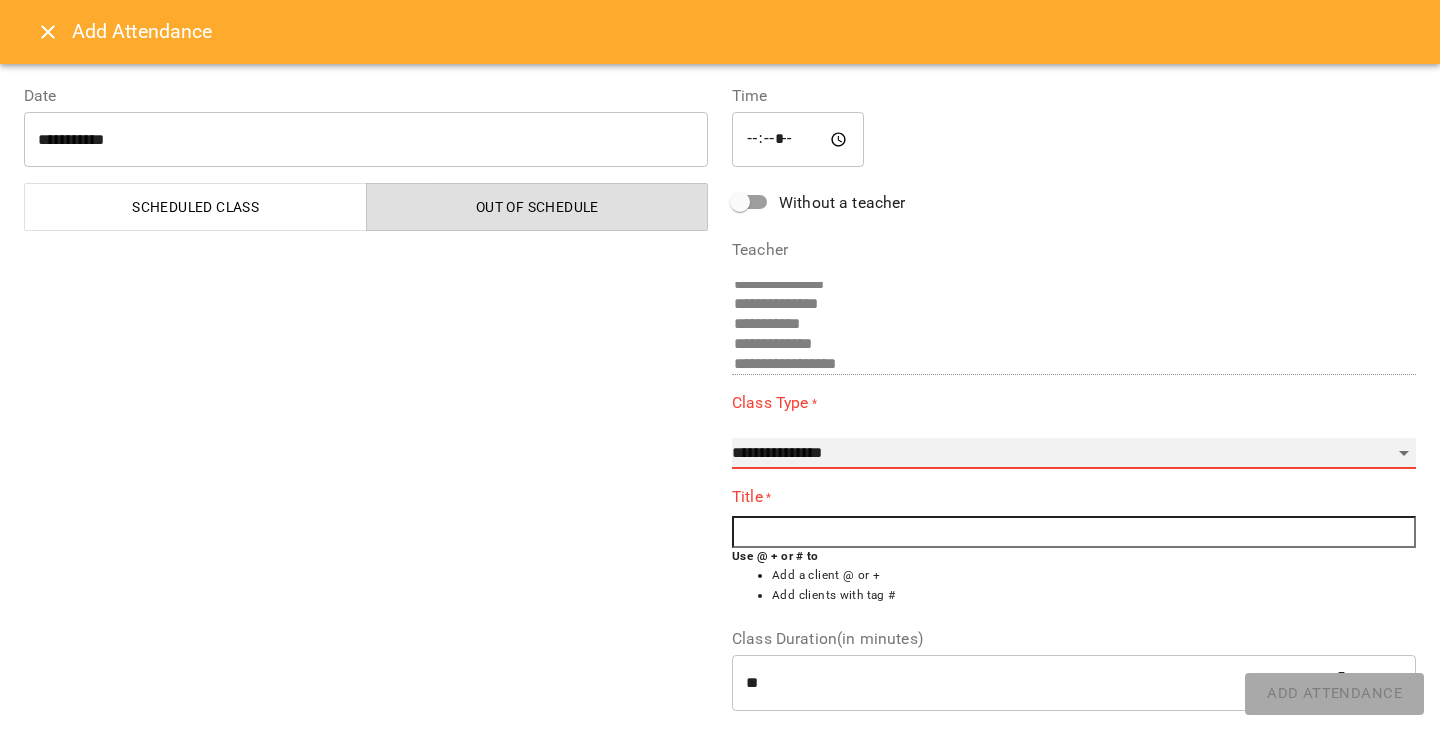 click on "**********" at bounding box center [1074, 454] 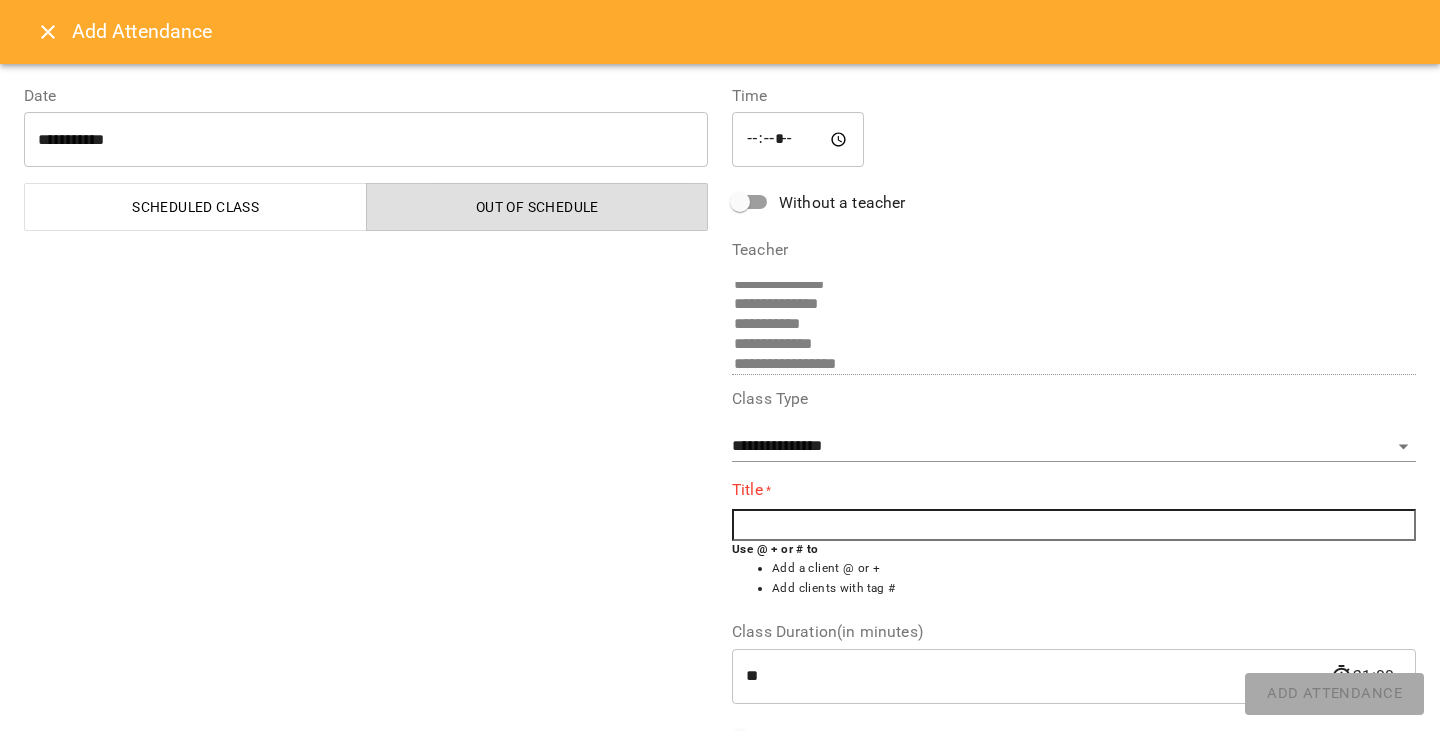 click at bounding box center (1074, 525) 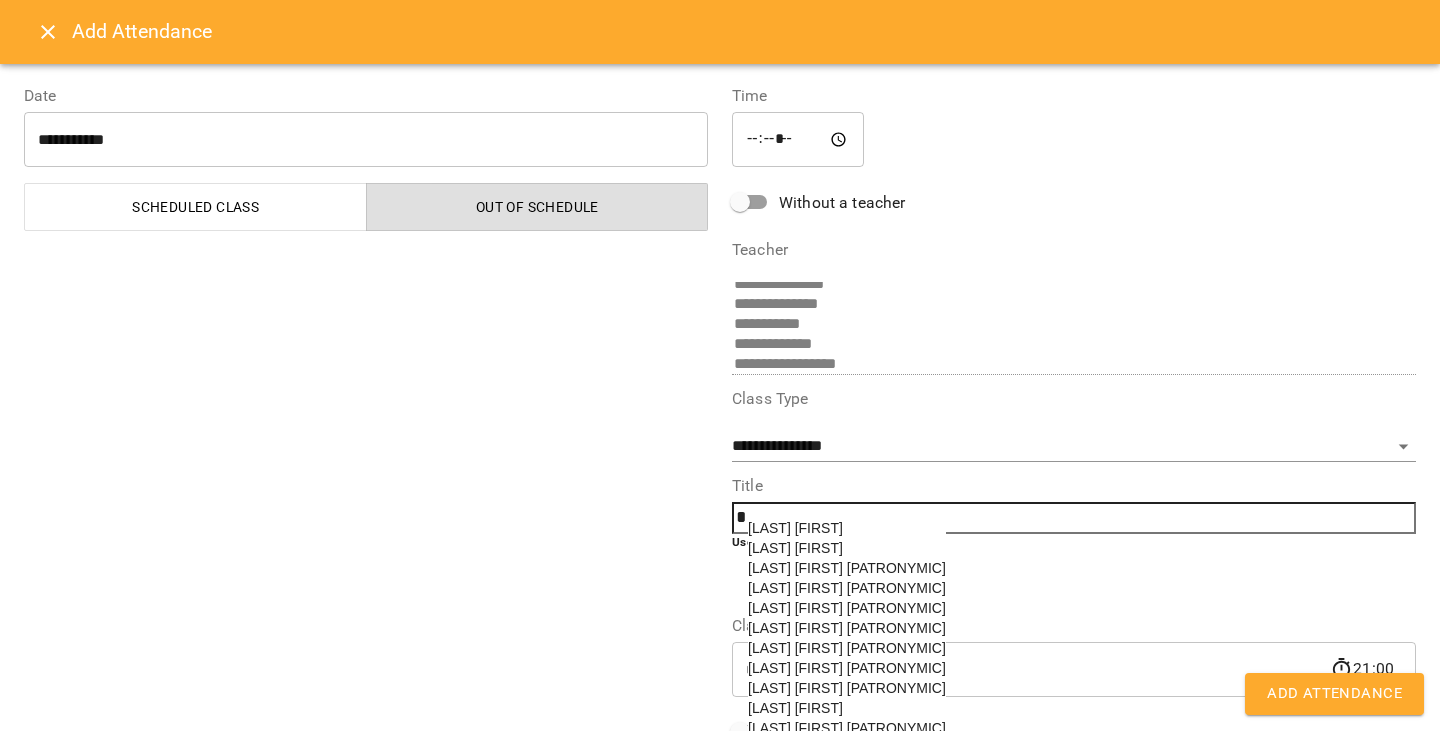 scroll, scrollTop: 701, scrollLeft: 0, axis: vertical 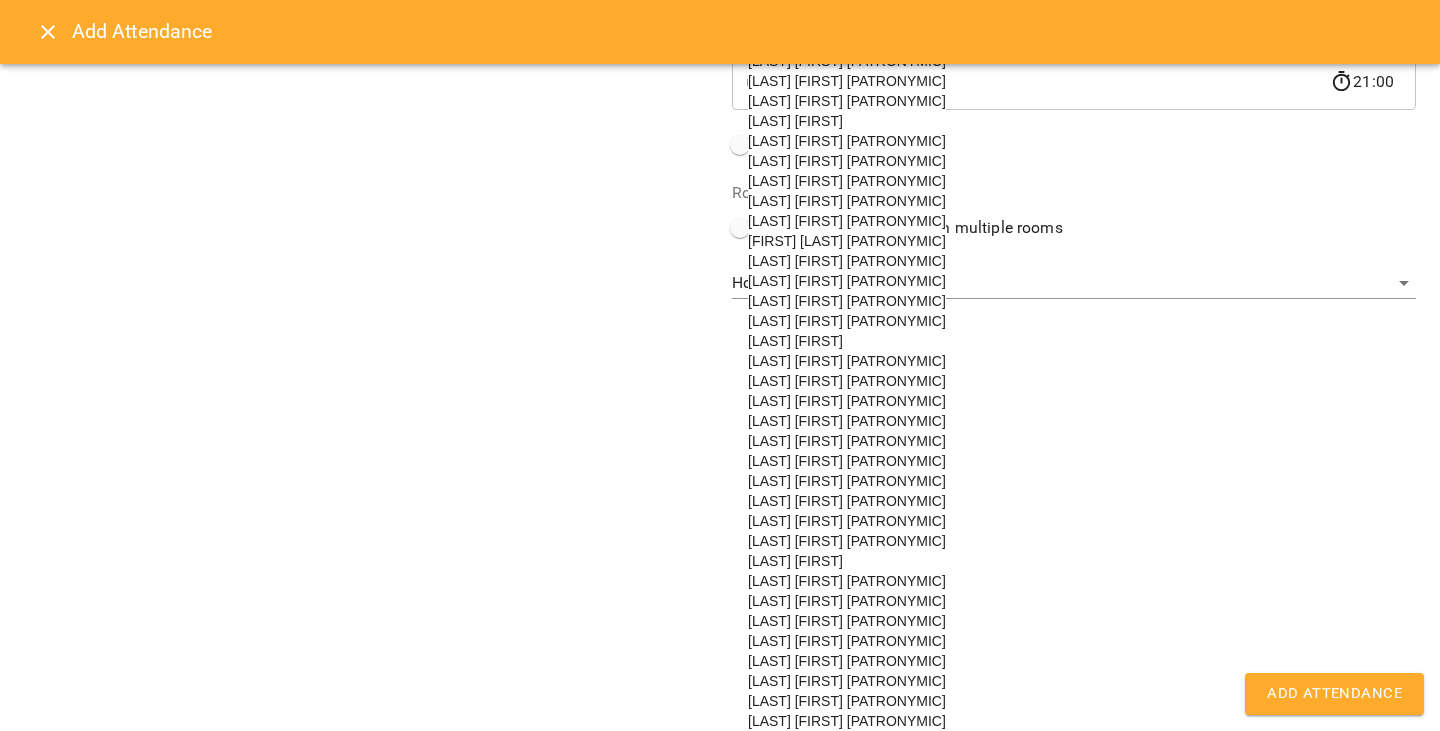 click on "[LAST] [FIRST] [PATRONYMIC]" at bounding box center (847, 581) 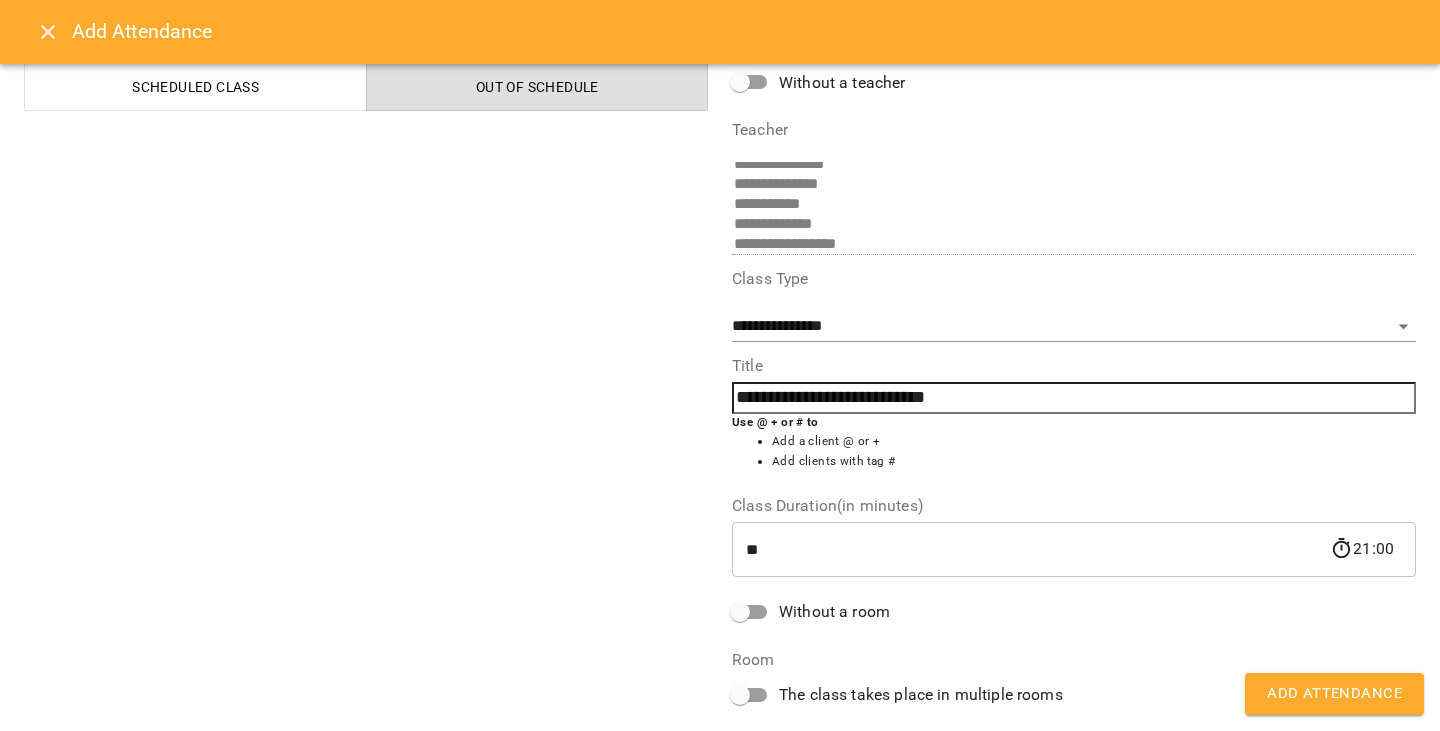 scroll, scrollTop: 223, scrollLeft: 0, axis: vertical 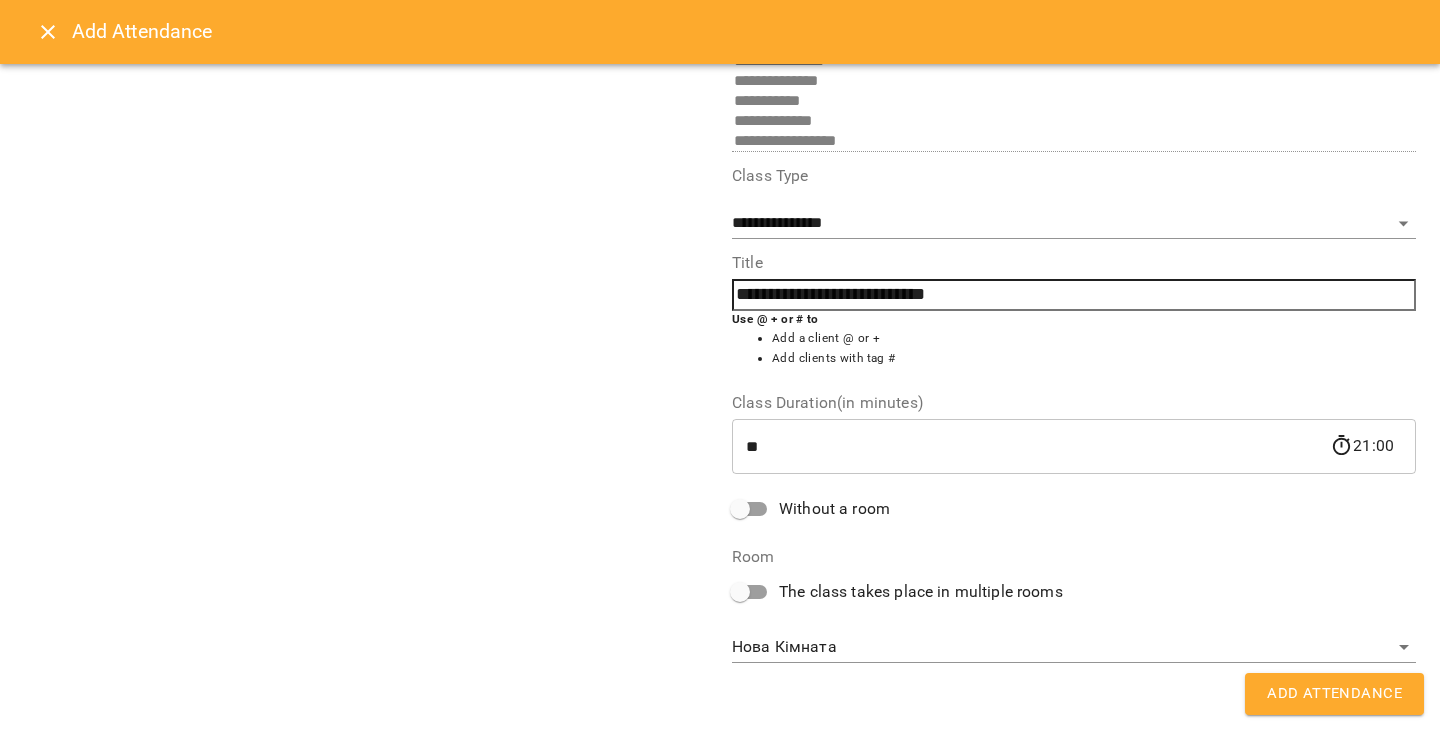 click on "**********" at bounding box center [720, 1006] 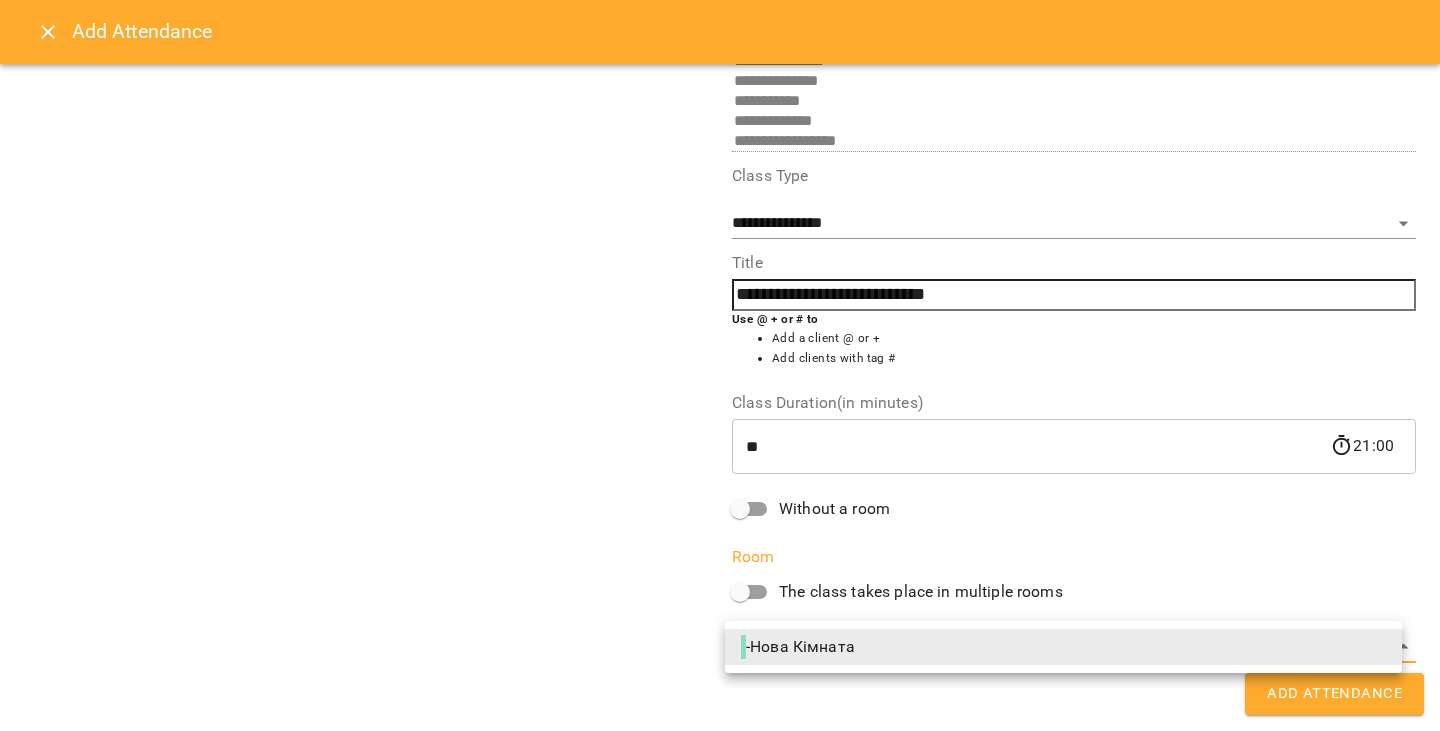 click on "-  Нова Кімната" at bounding box center [800, 647] 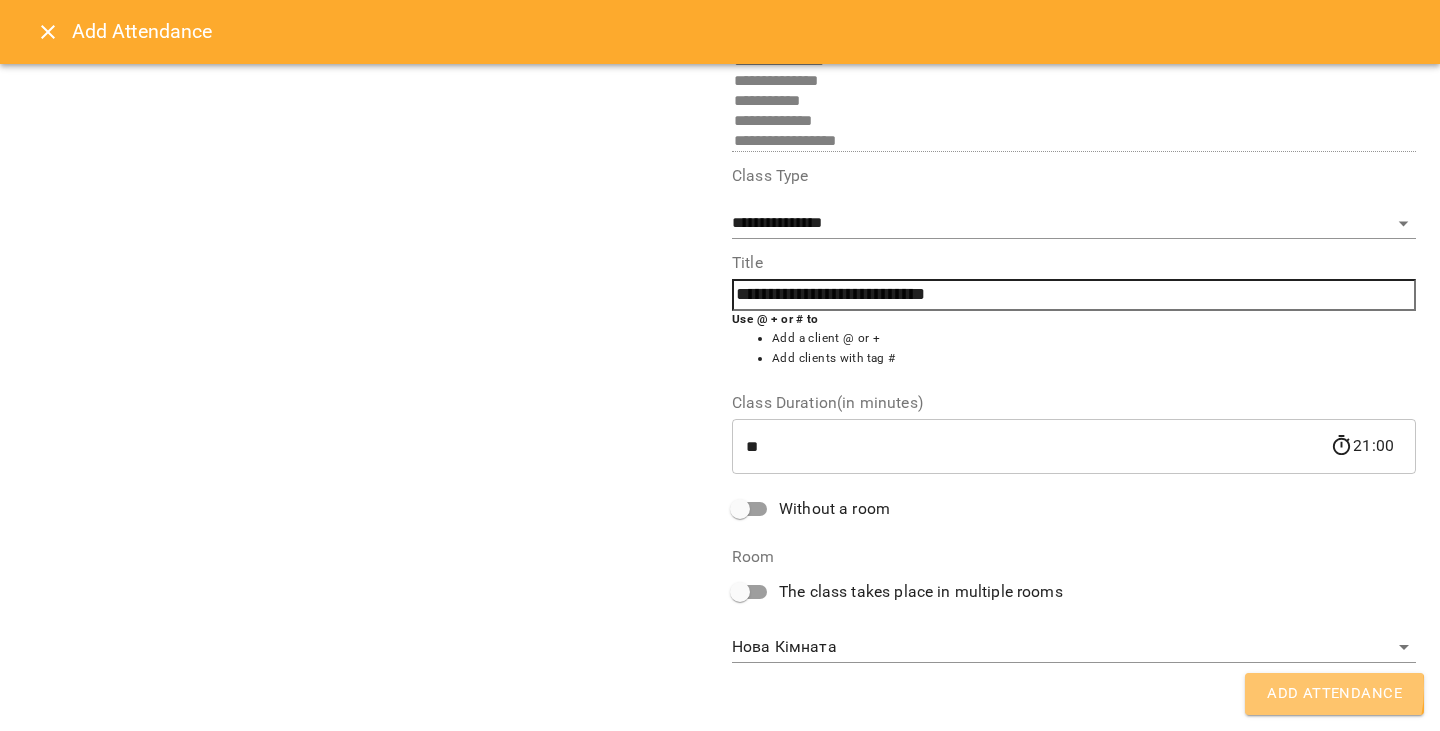 click on "Add Attendance" at bounding box center [1334, 694] 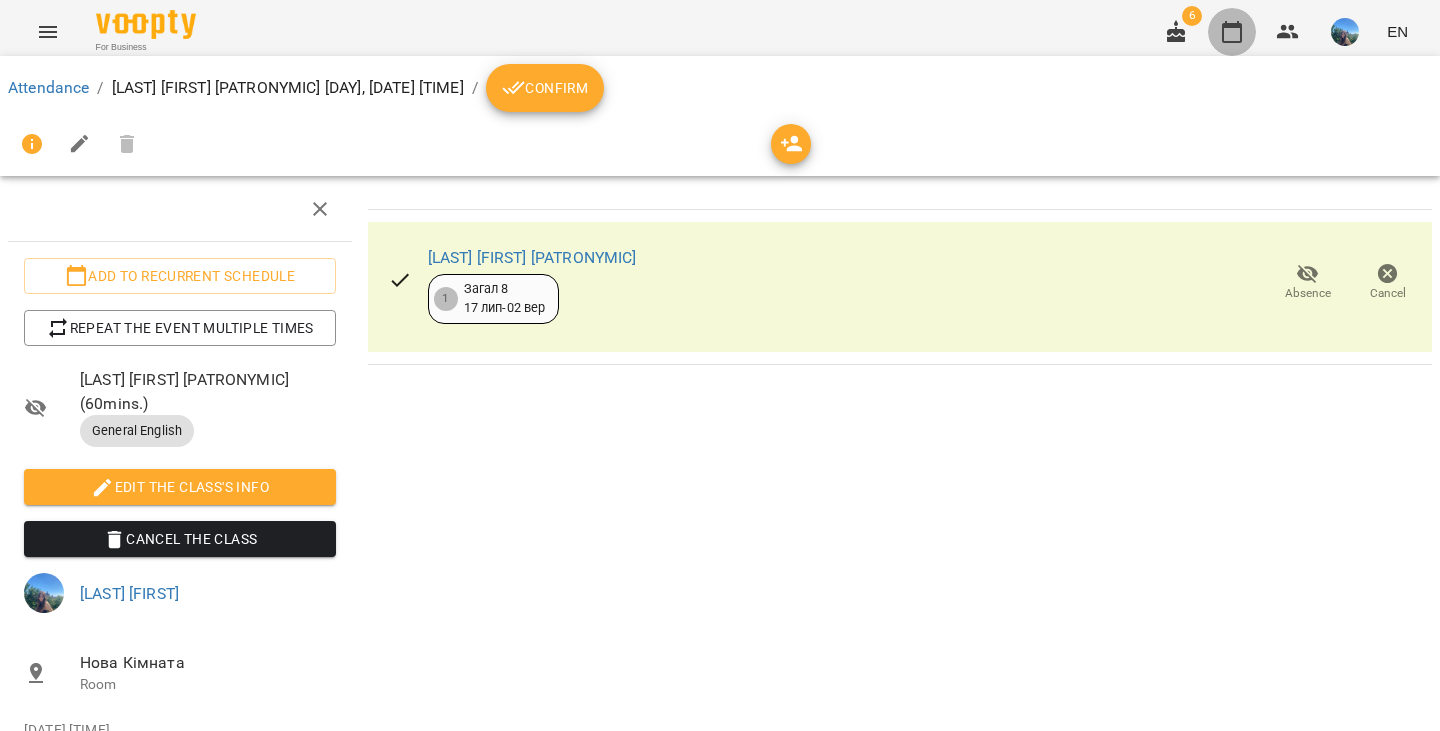 click 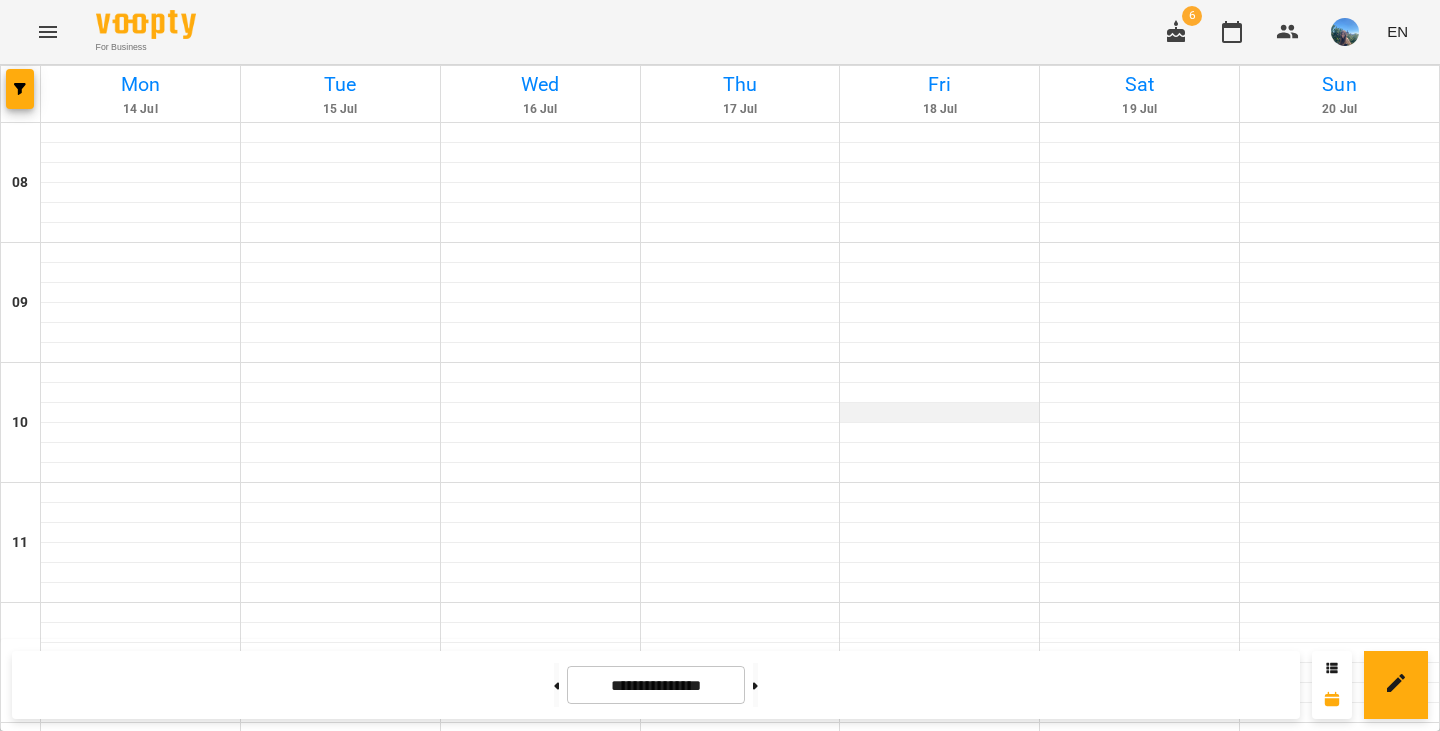 scroll, scrollTop: 562, scrollLeft: 0, axis: vertical 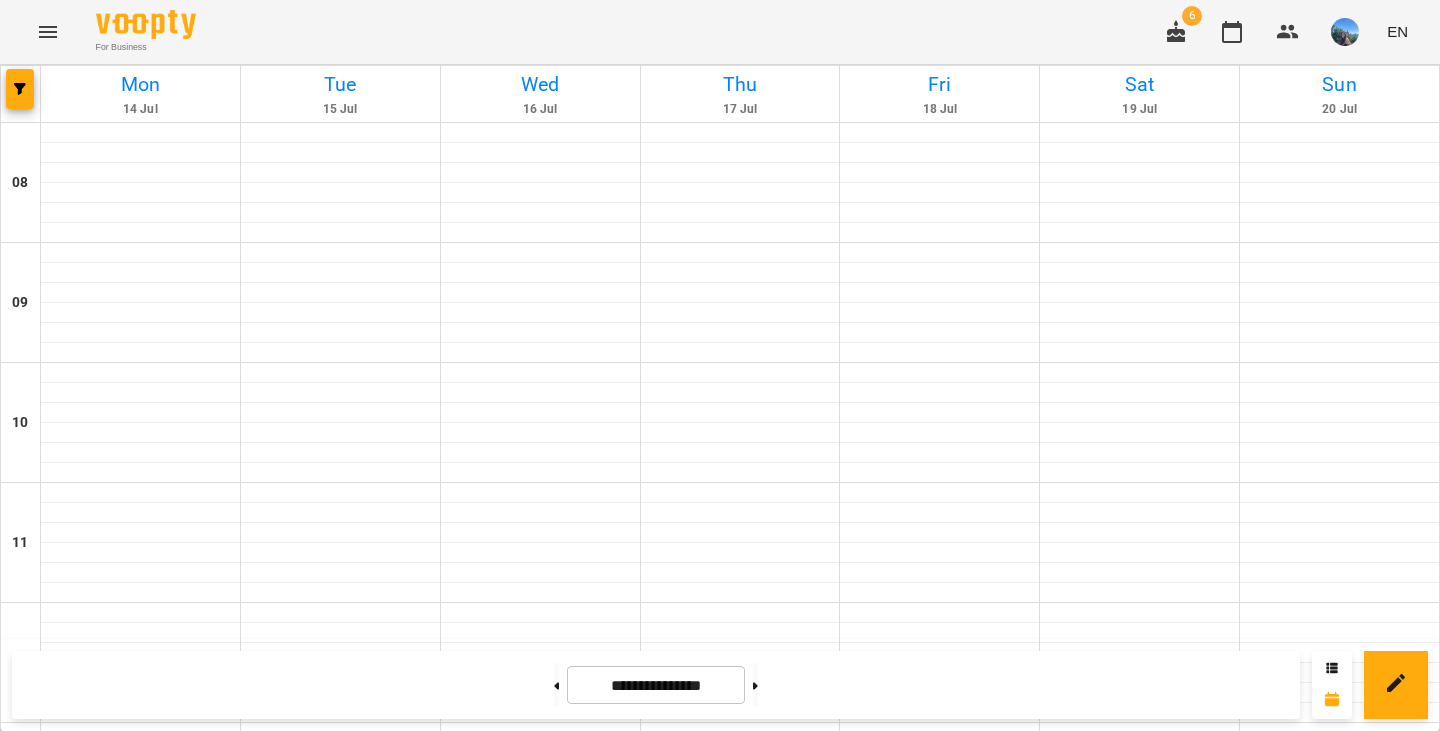 click at bounding box center [939, 853] 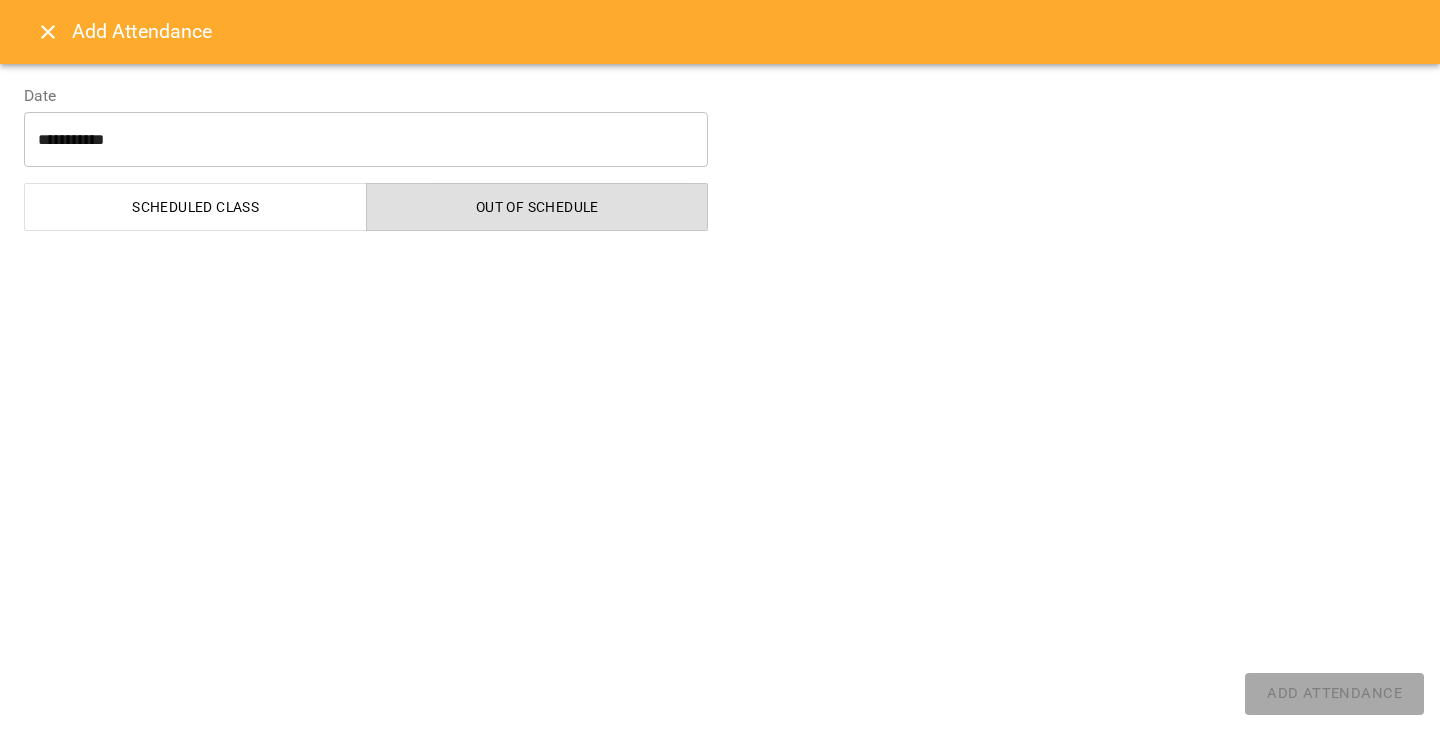 select on "**********" 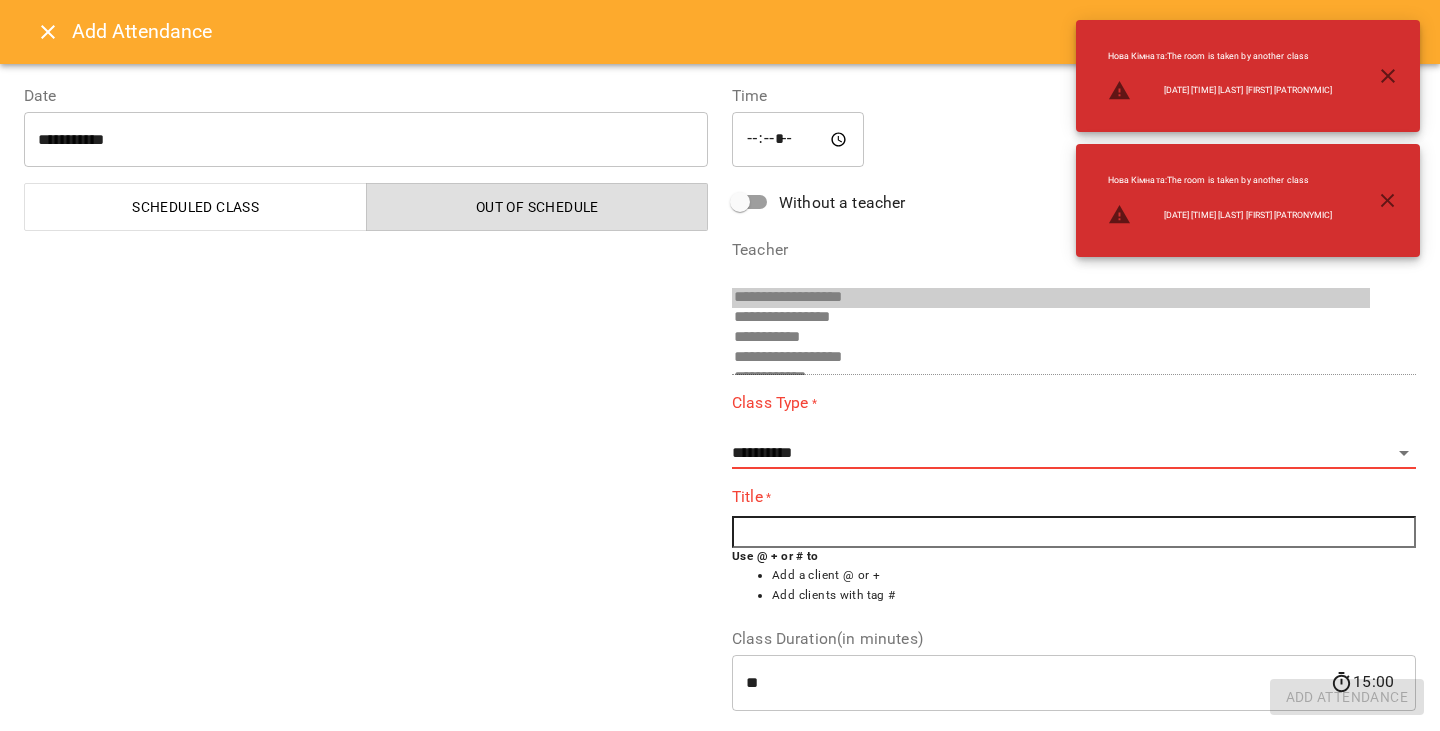 scroll, scrollTop: 633, scrollLeft: 0, axis: vertical 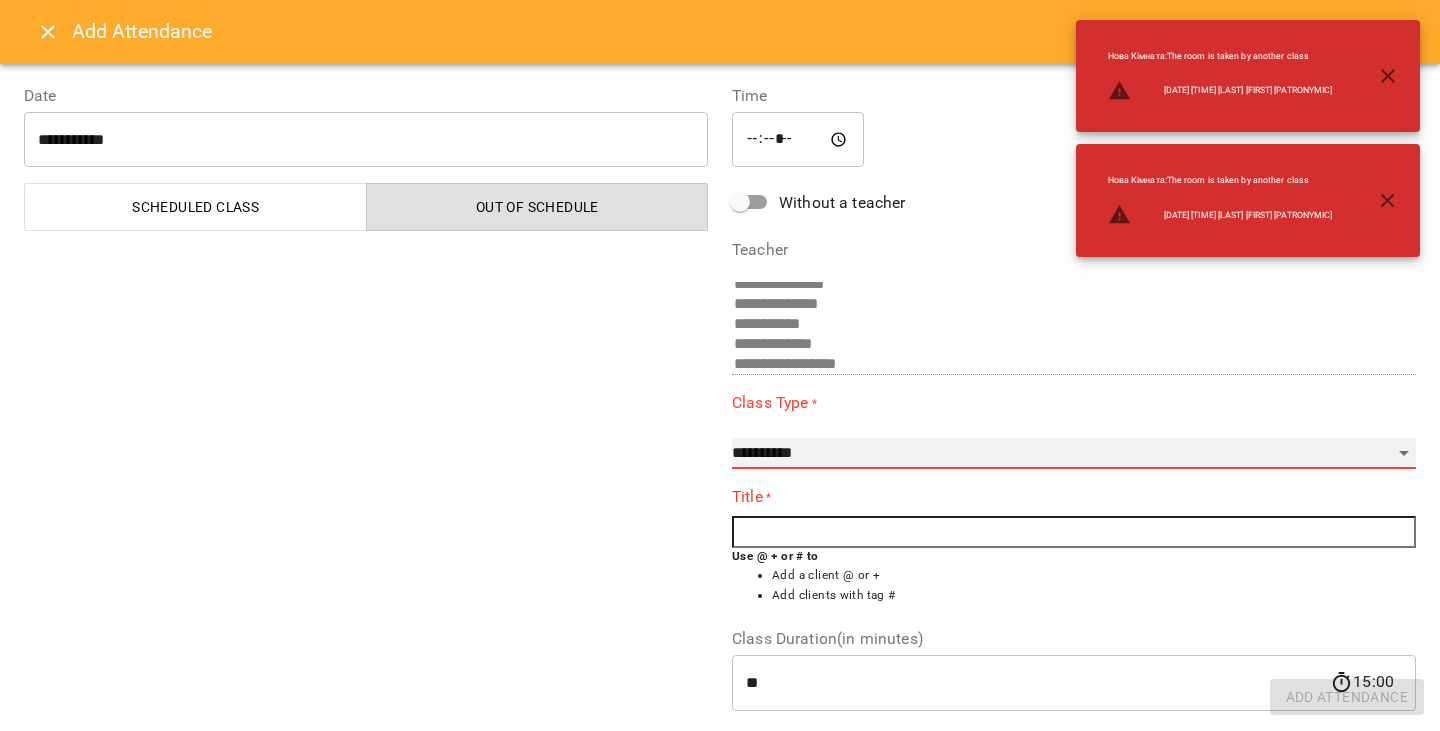 click on "**********" at bounding box center (1074, 454) 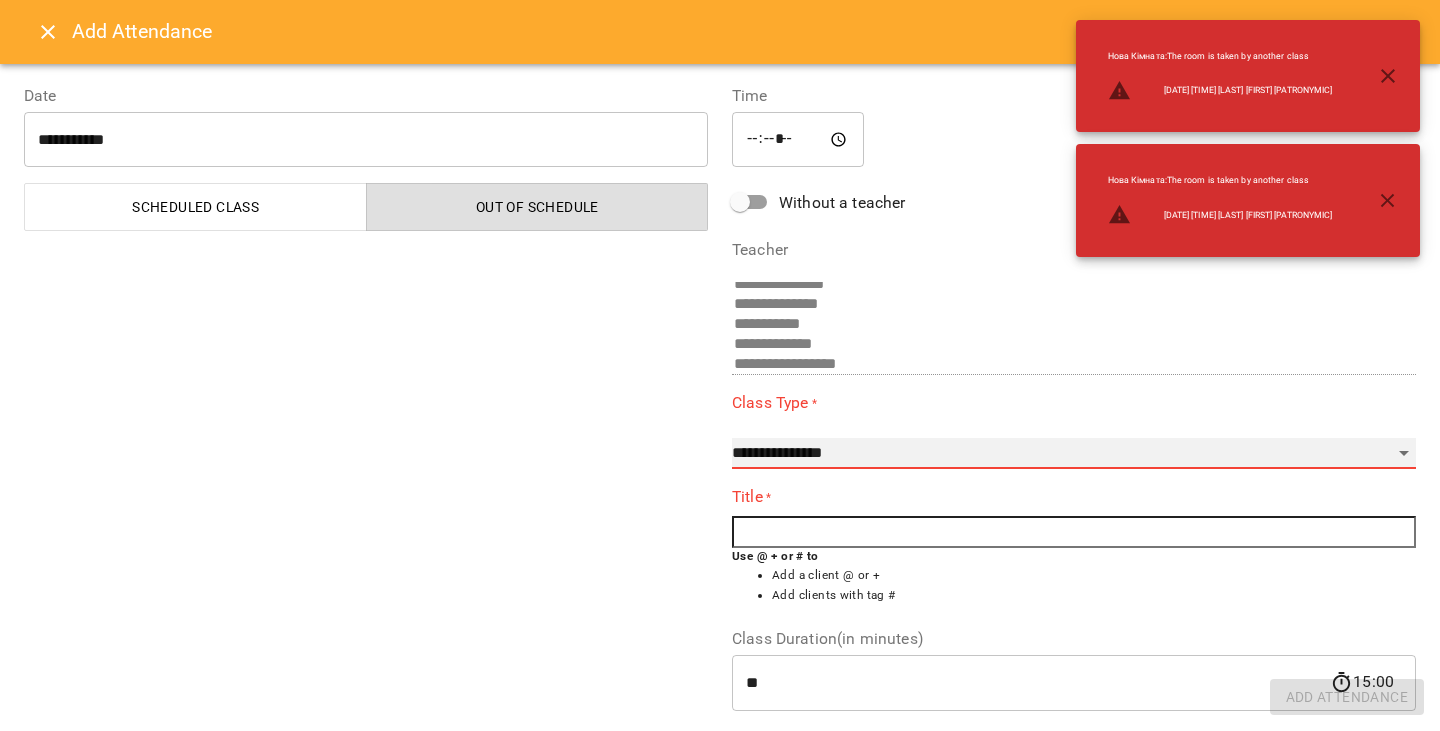 click on "**********" at bounding box center [1074, 454] 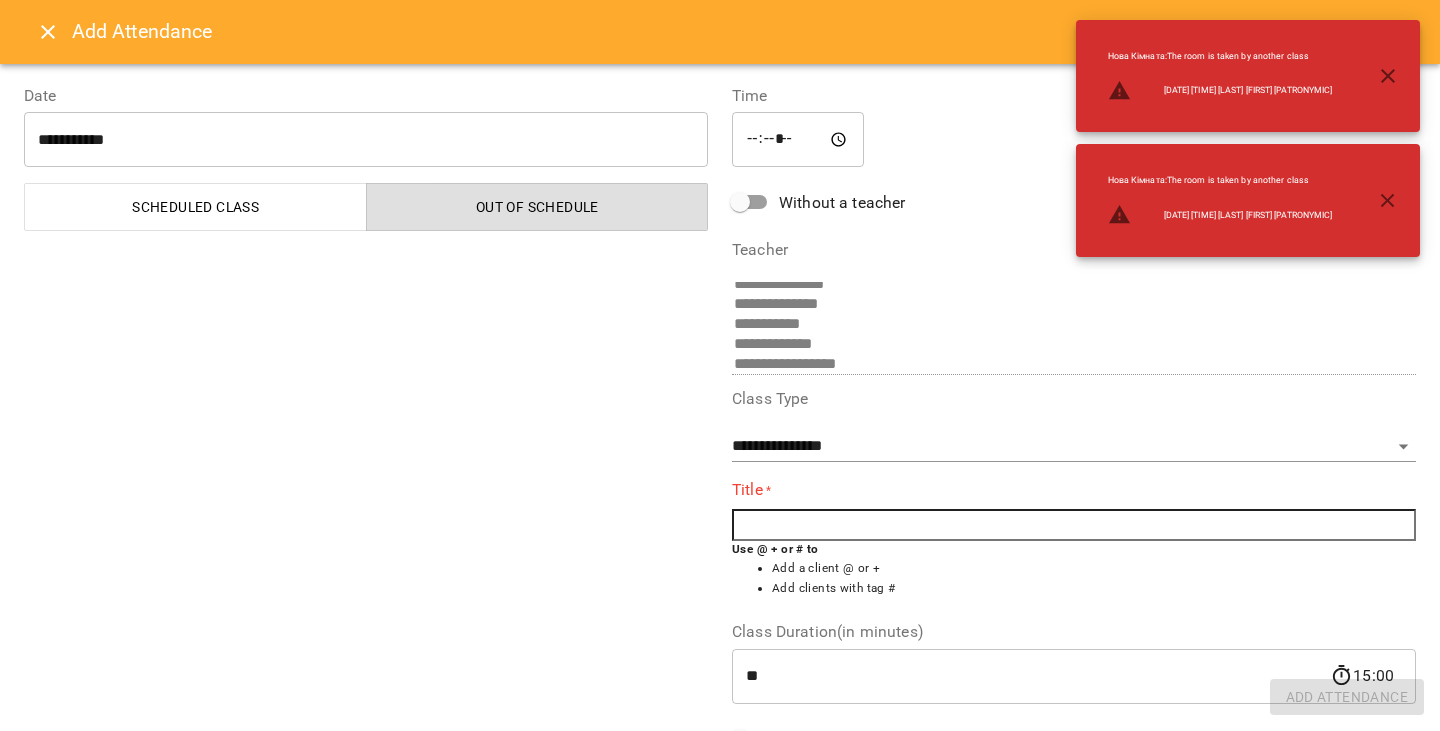 click at bounding box center (1074, 525) 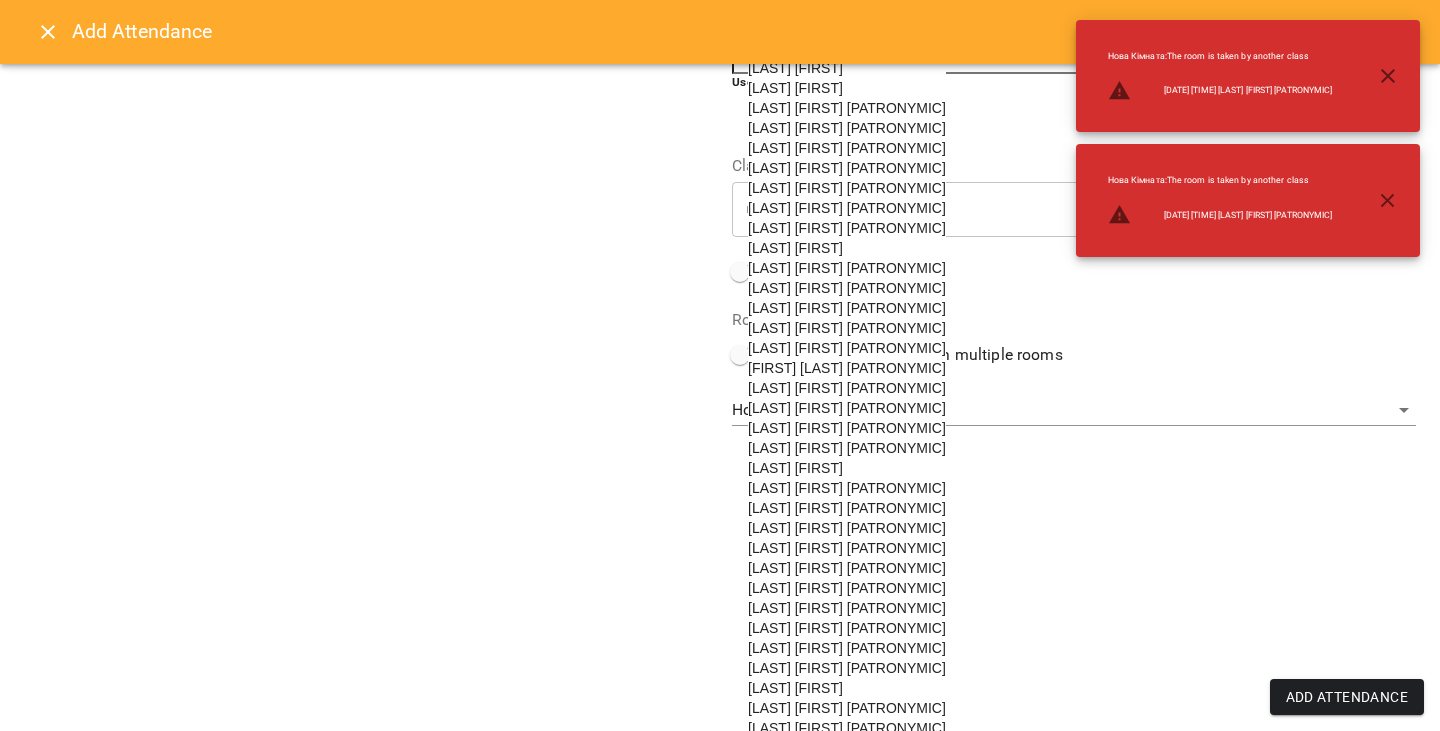 scroll, scrollTop: 462, scrollLeft: 0, axis: vertical 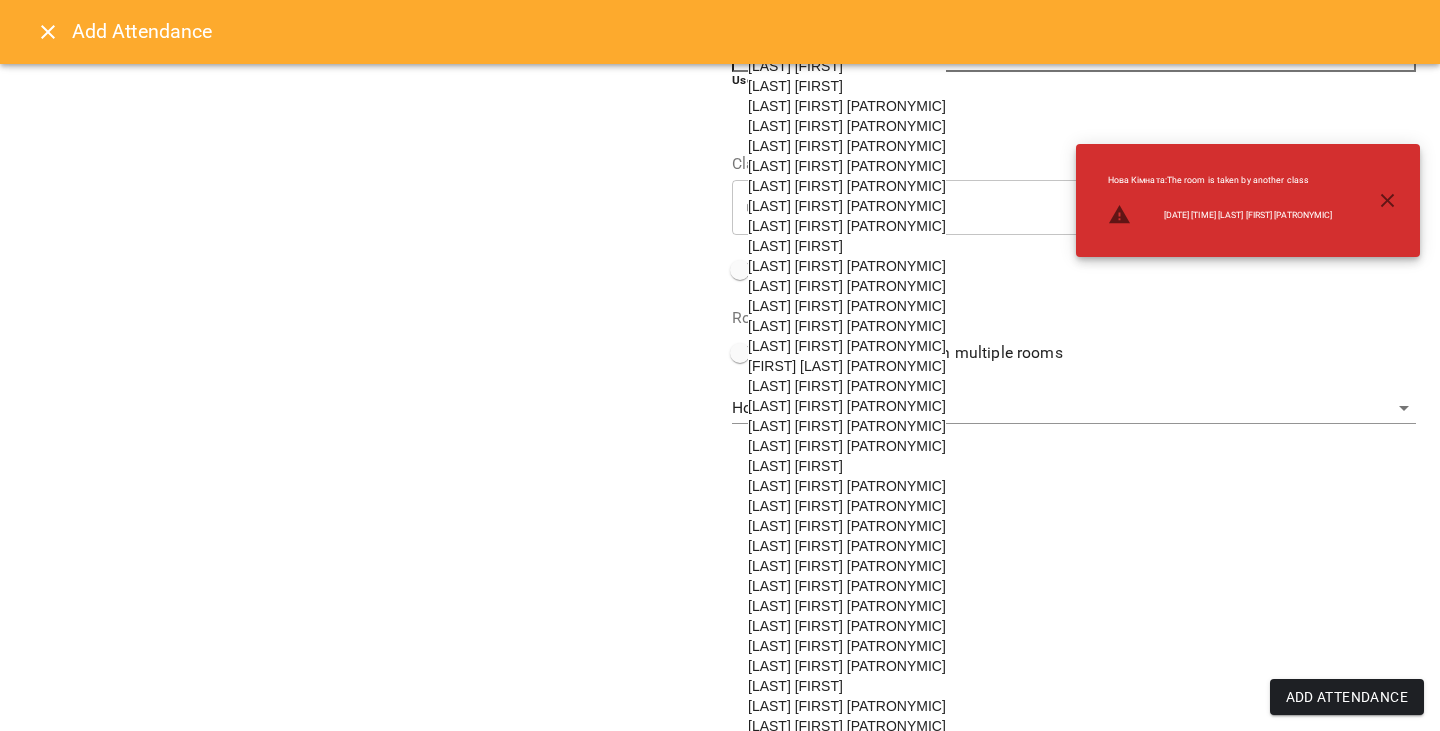 click on "[FIRST] [LAST] [PATRONYMIC]" at bounding box center [847, 366] 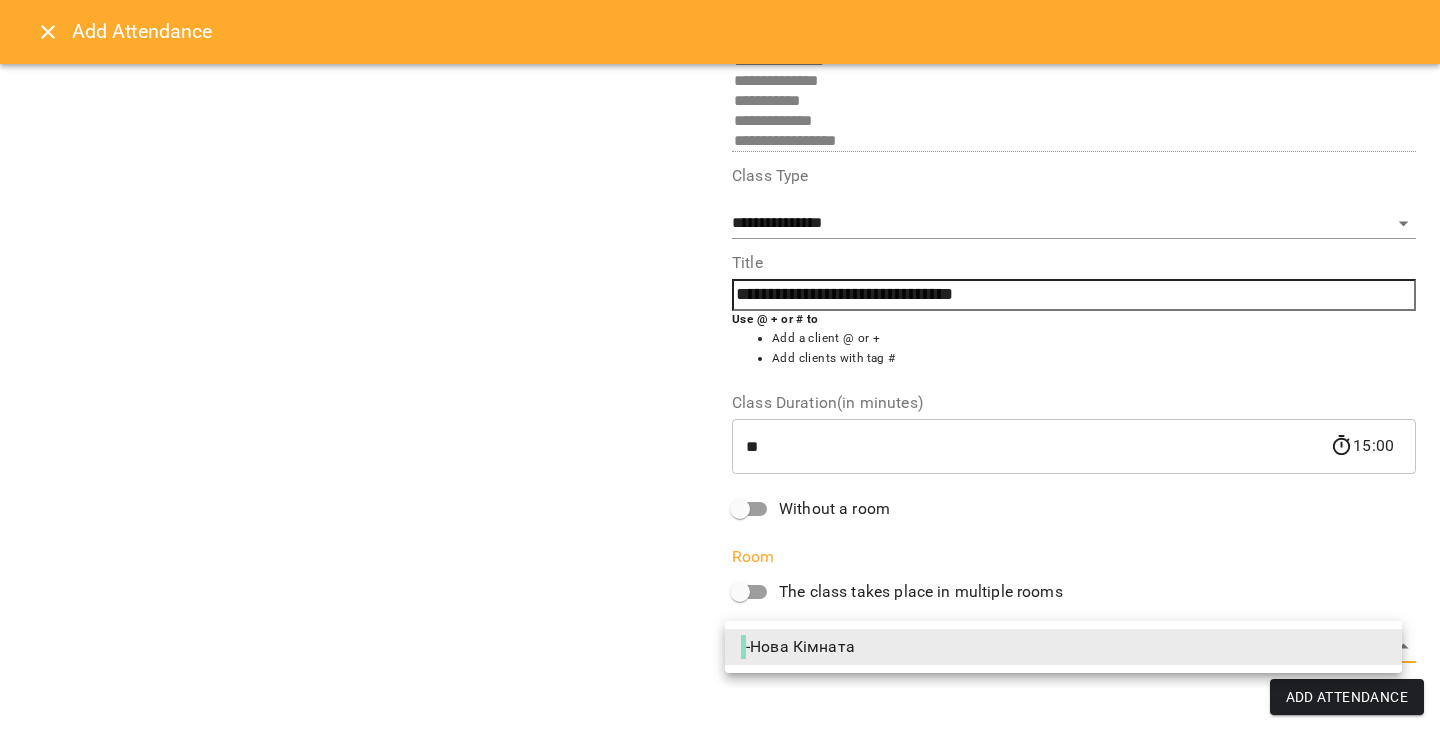 click on "**********" at bounding box center [720, 1006] 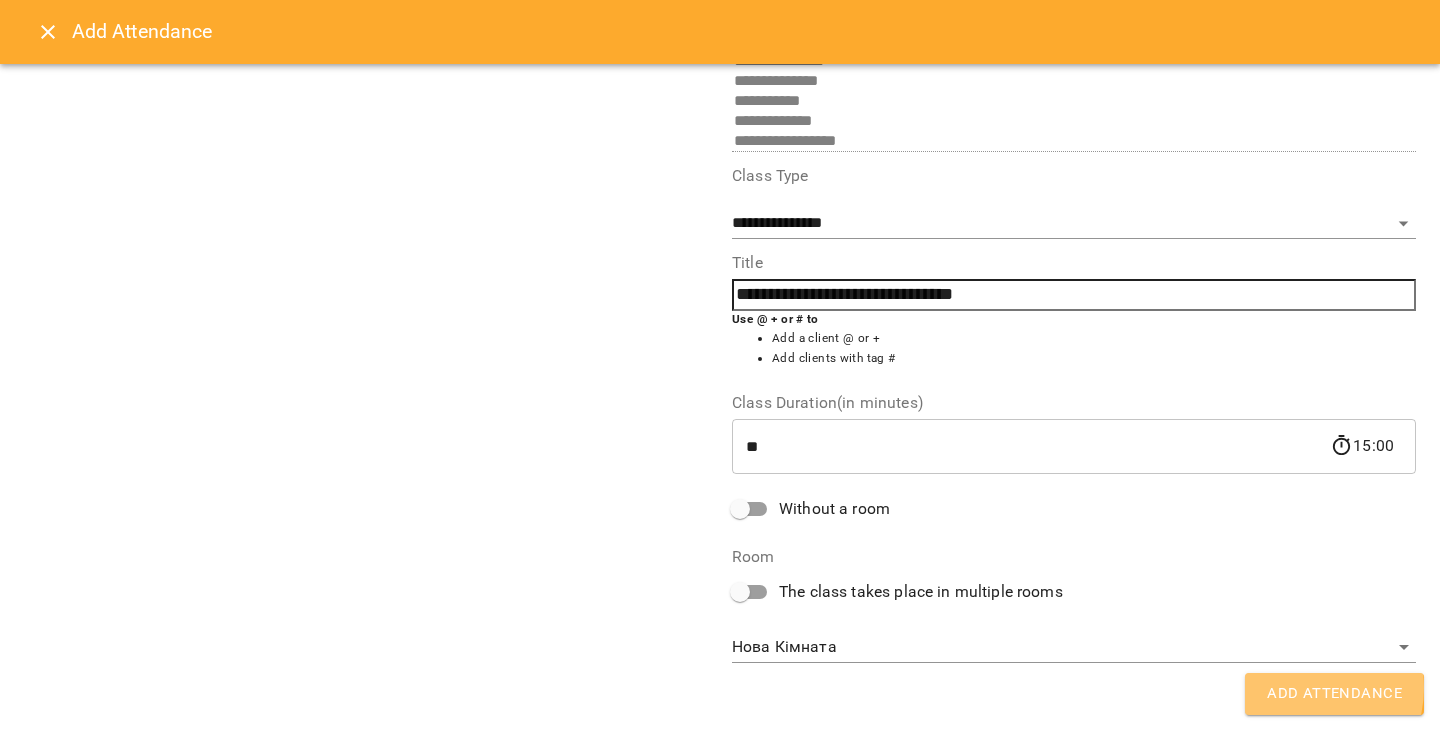 click on "Add Attendance" at bounding box center [1334, 694] 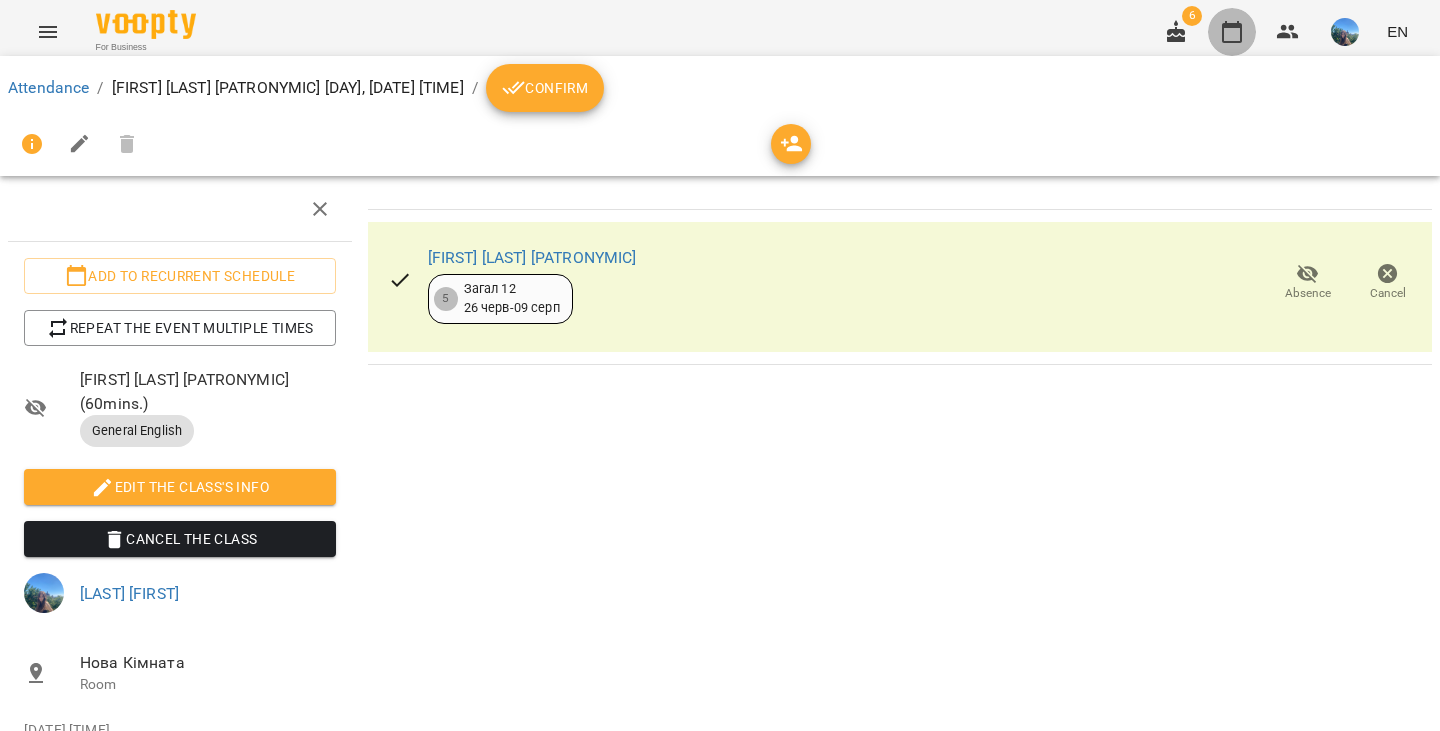 click at bounding box center (1232, 32) 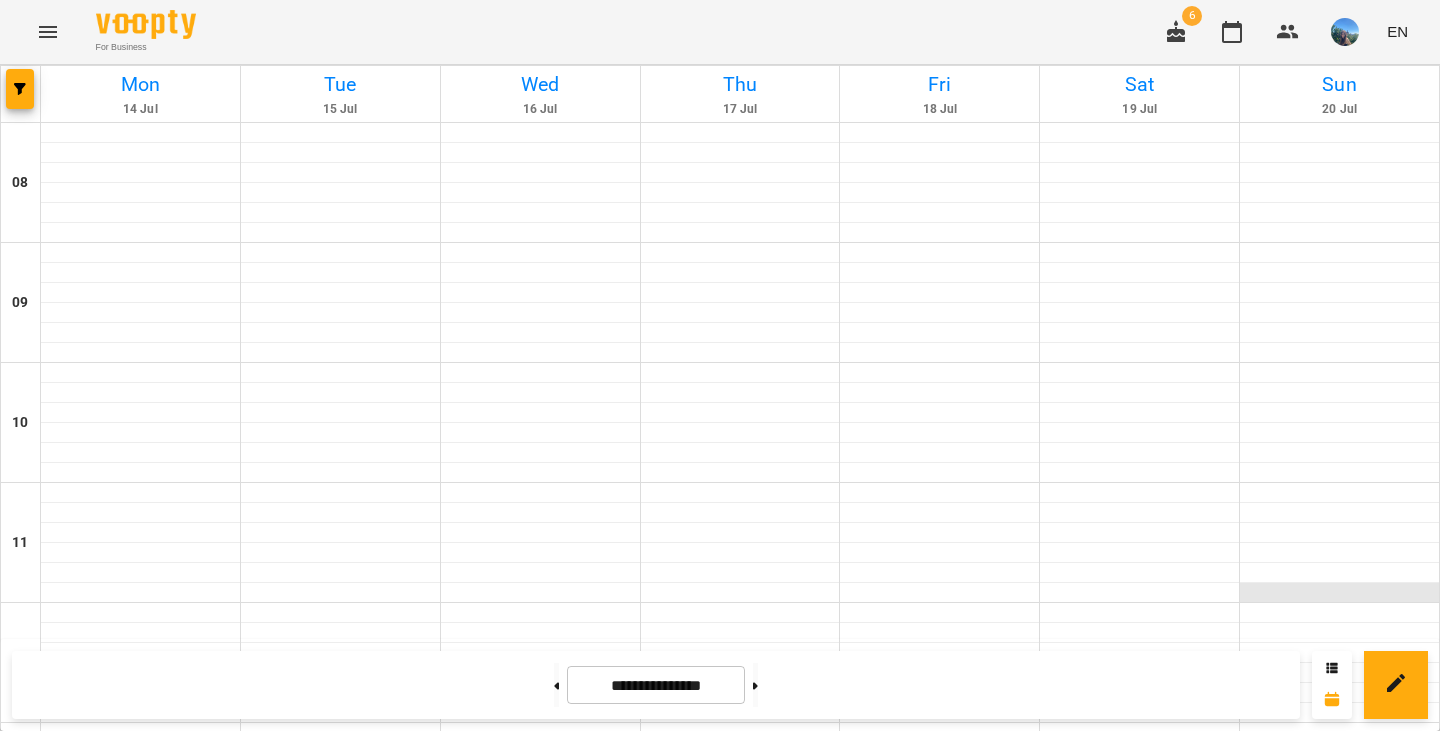 scroll, scrollTop: 303, scrollLeft: 0, axis: vertical 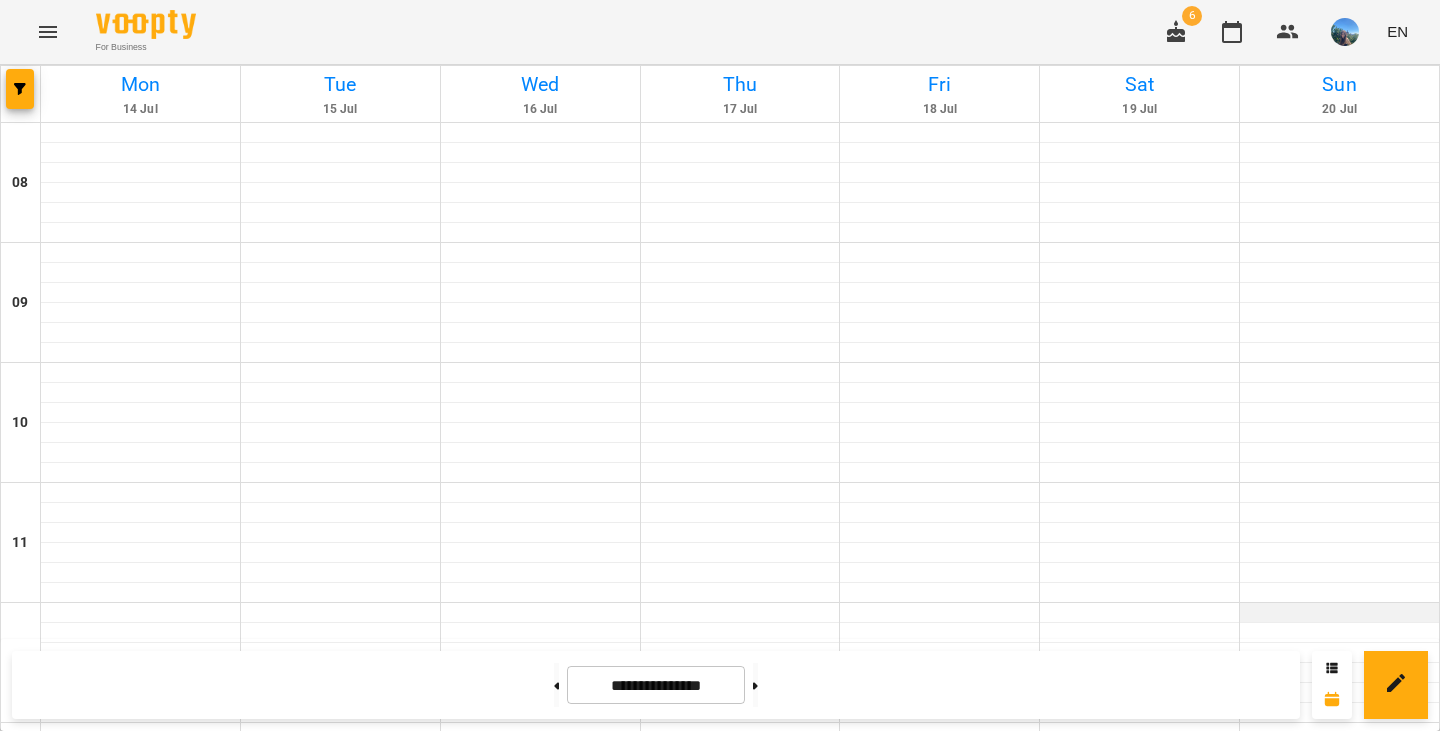 click at bounding box center [1339, 613] 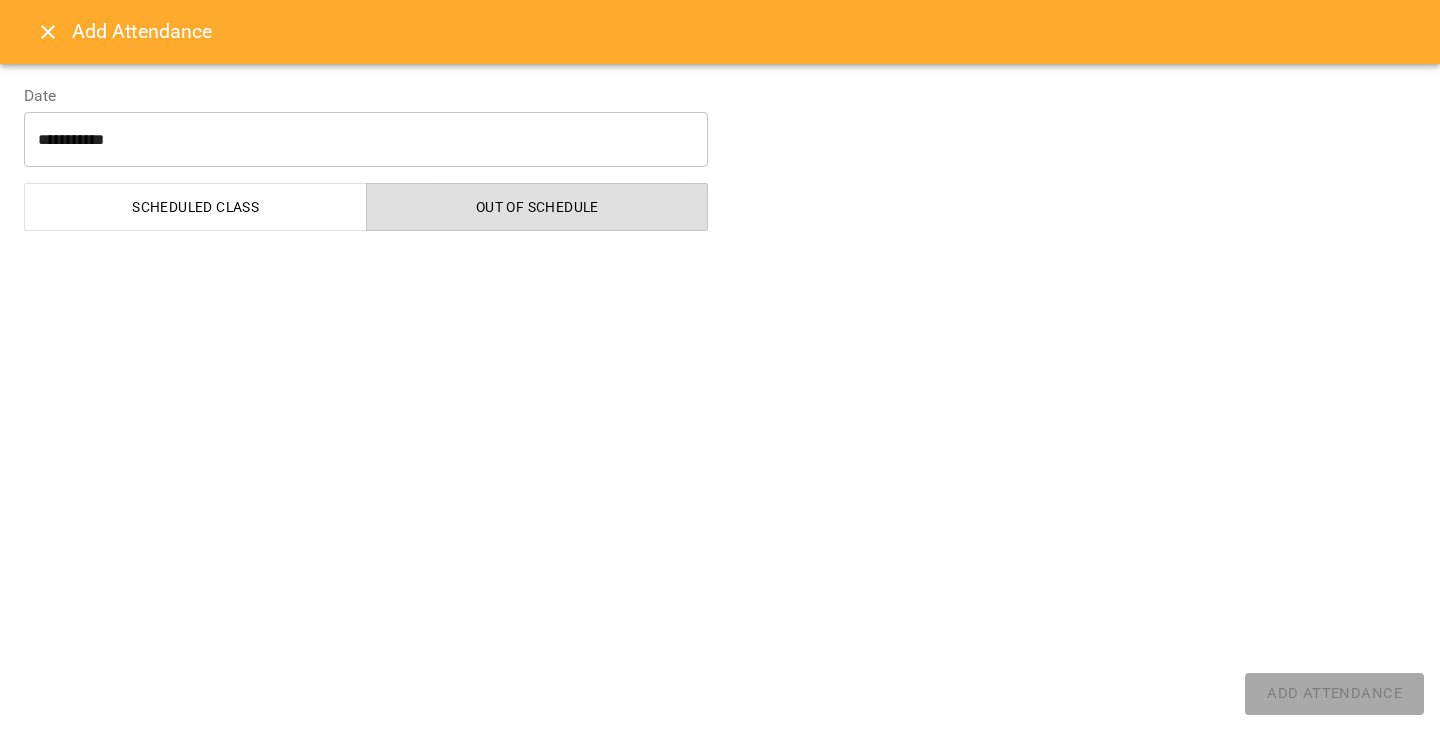select on "**********" 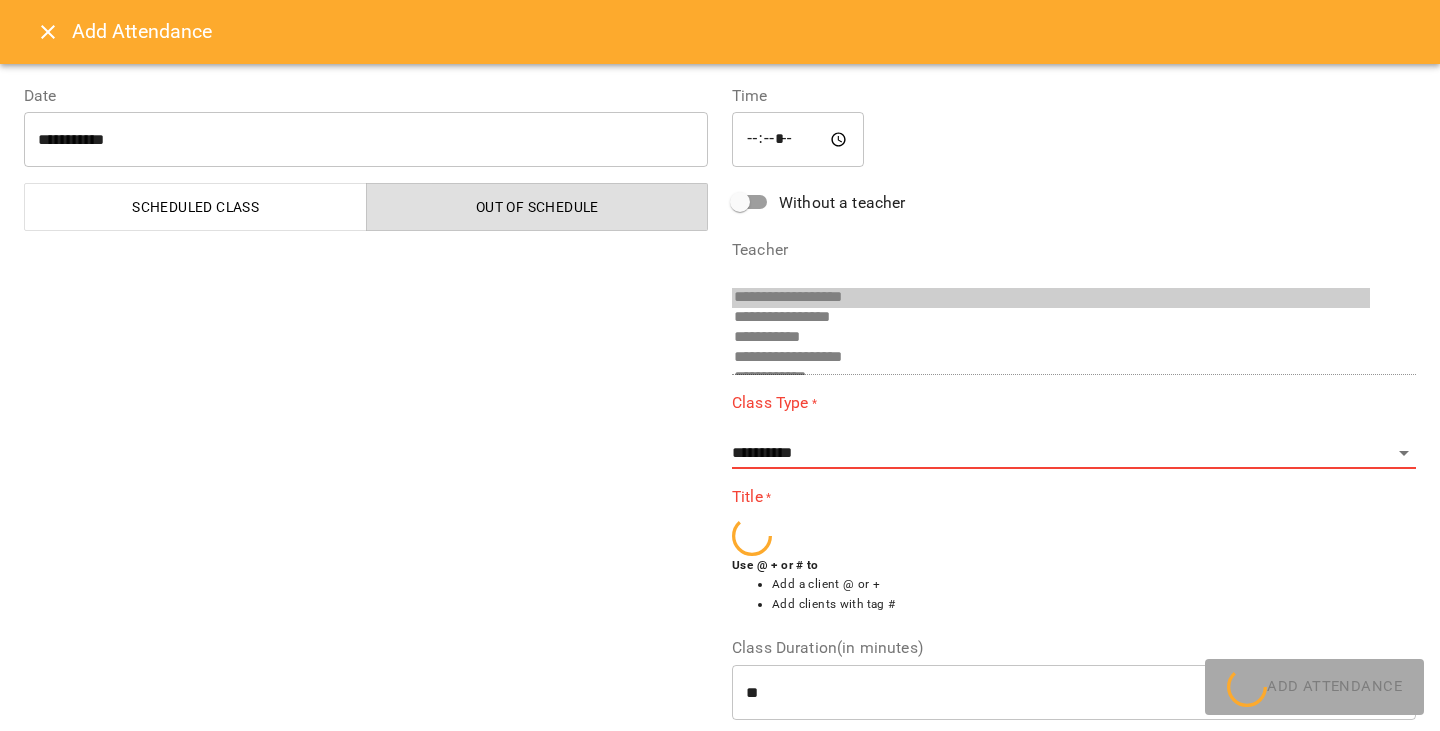 scroll, scrollTop: 633, scrollLeft: 0, axis: vertical 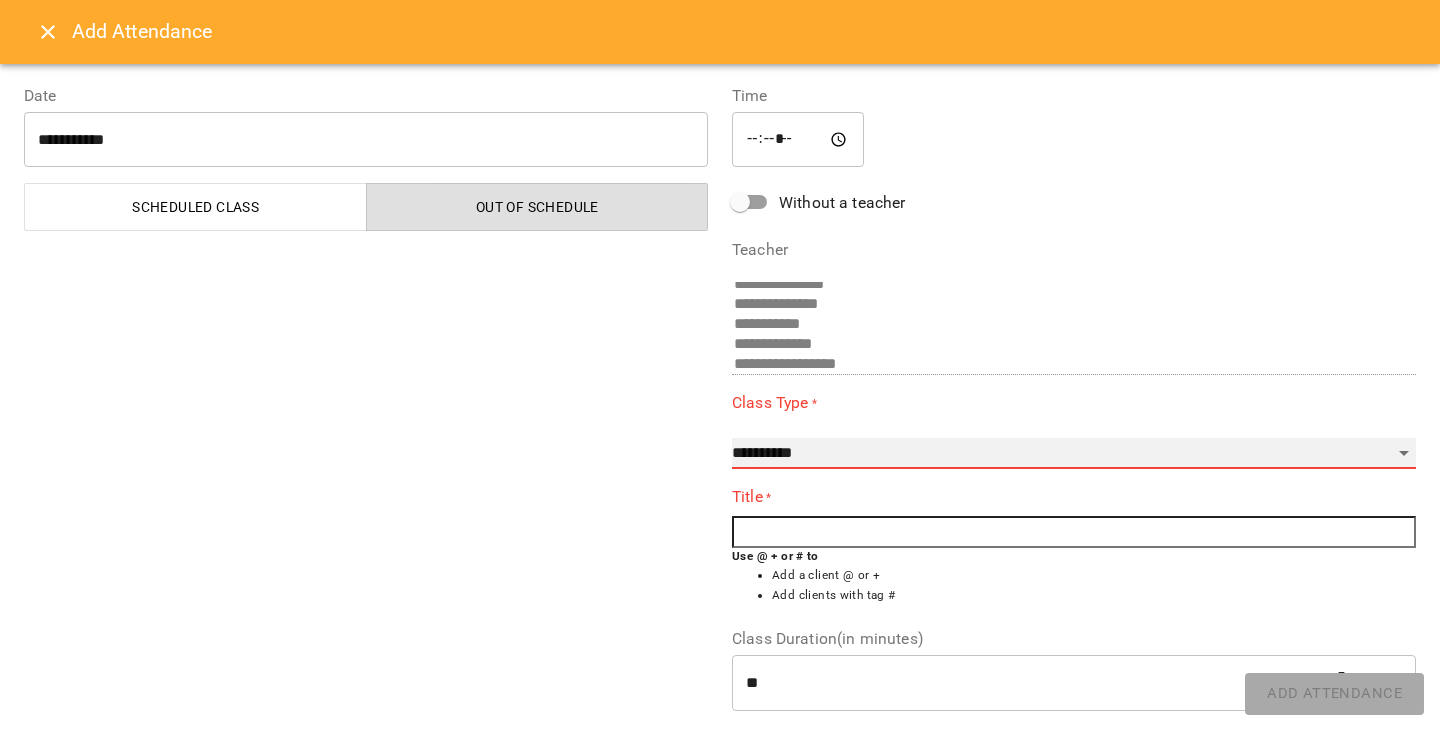 click on "**********" at bounding box center (1074, 454) 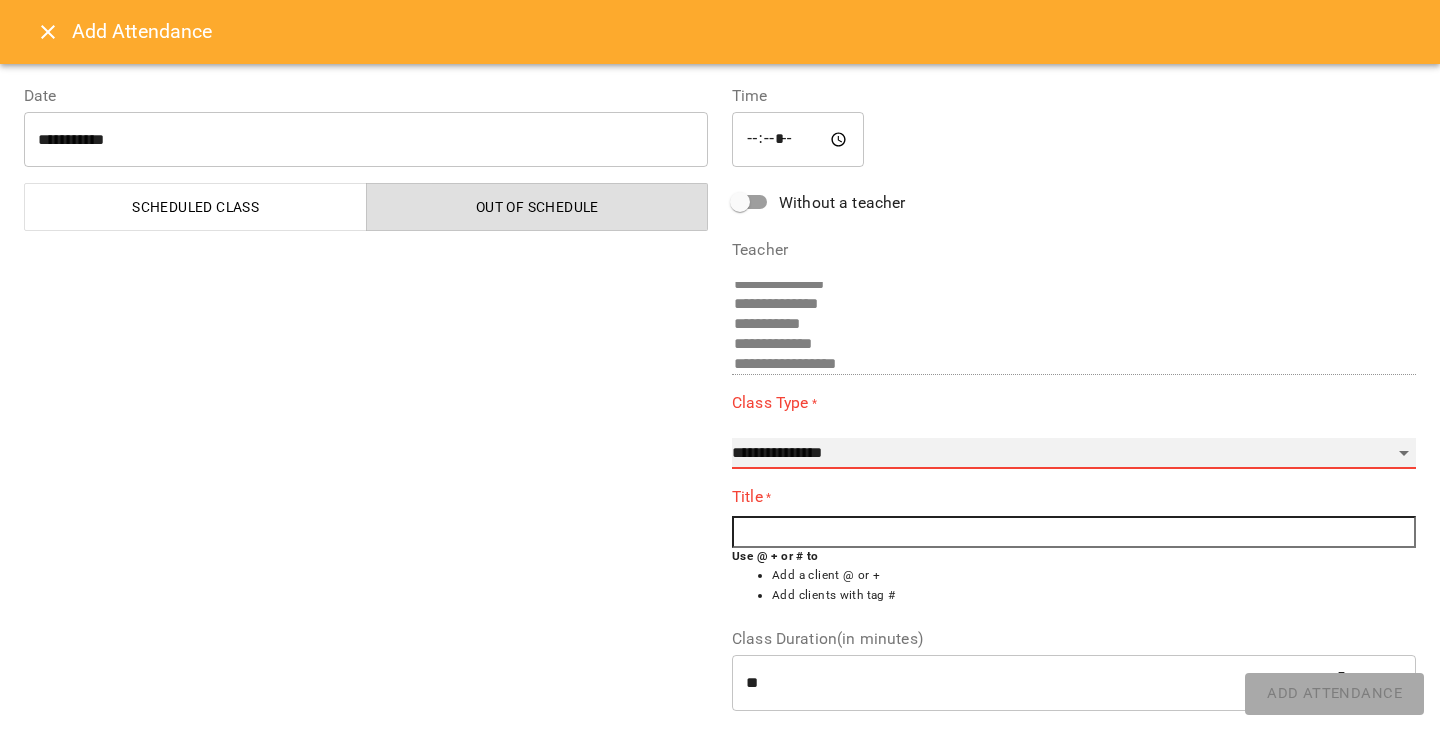 click on "**********" at bounding box center [1074, 454] 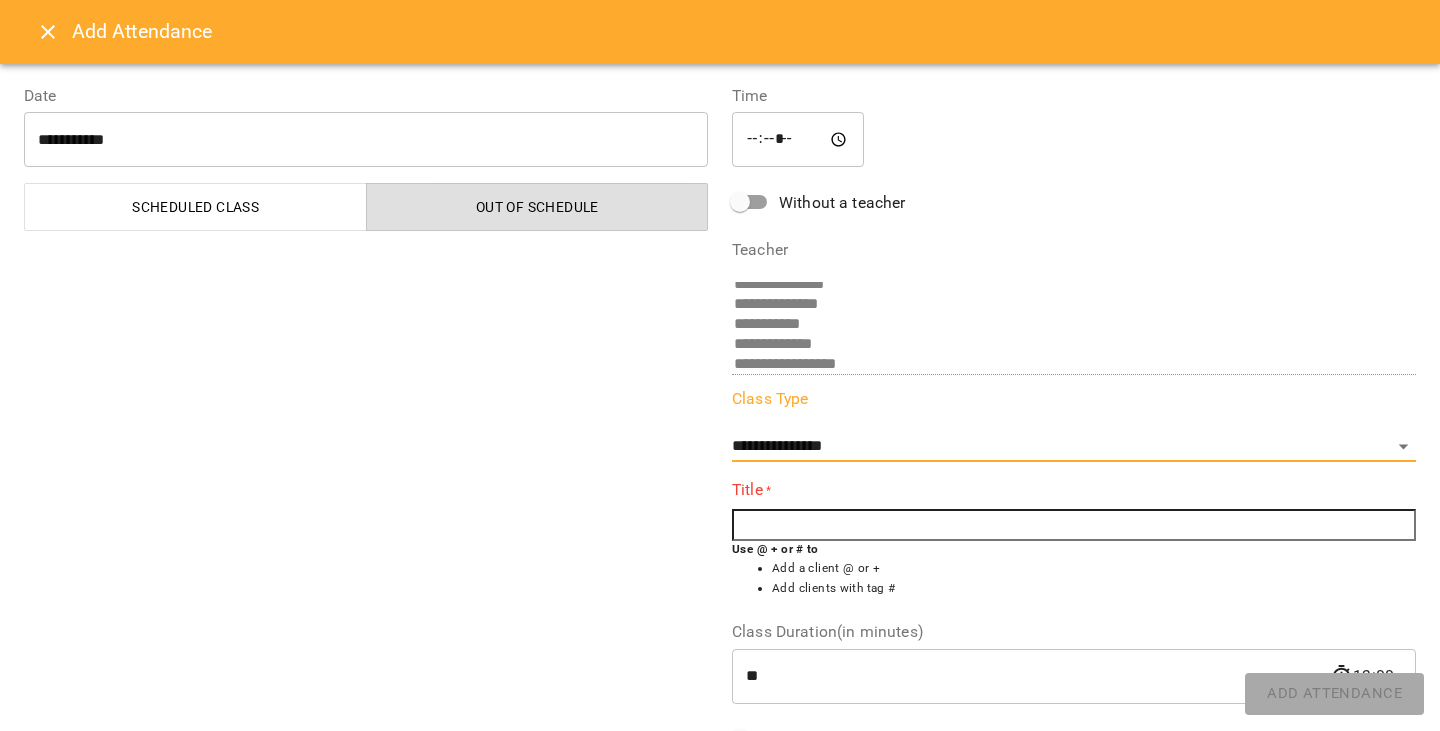 click at bounding box center (1074, 525) 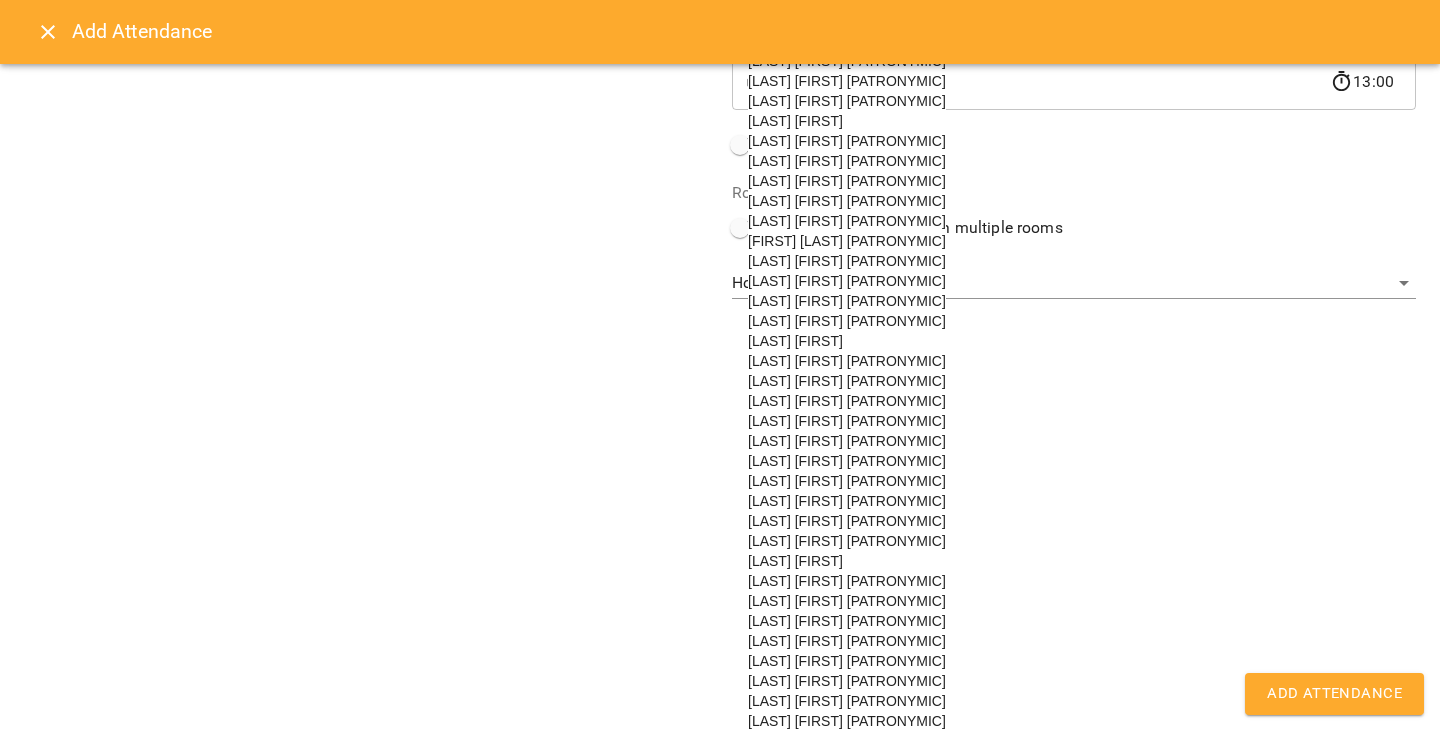 scroll, scrollTop: 701, scrollLeft: 0, axis: vertical 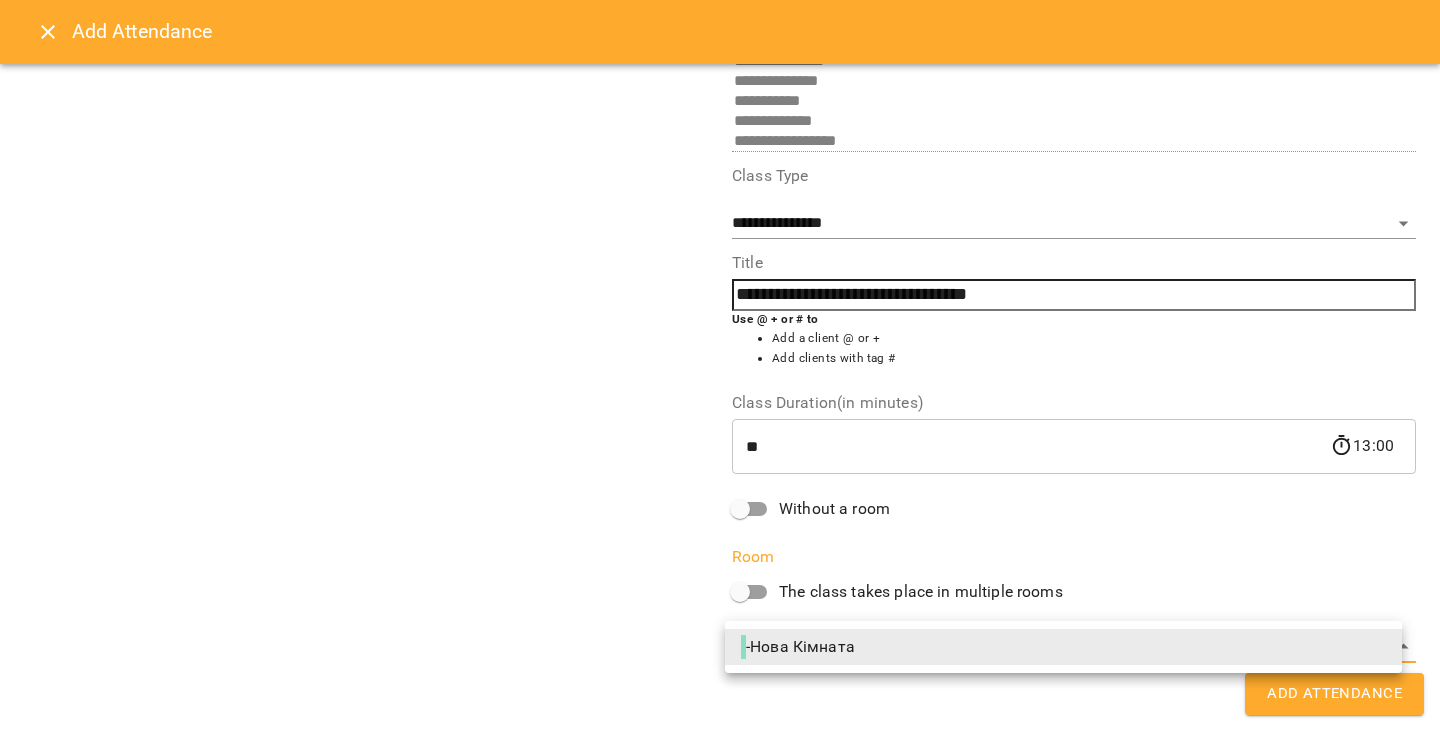 click on "**********" at bounding box center [720, 1006] 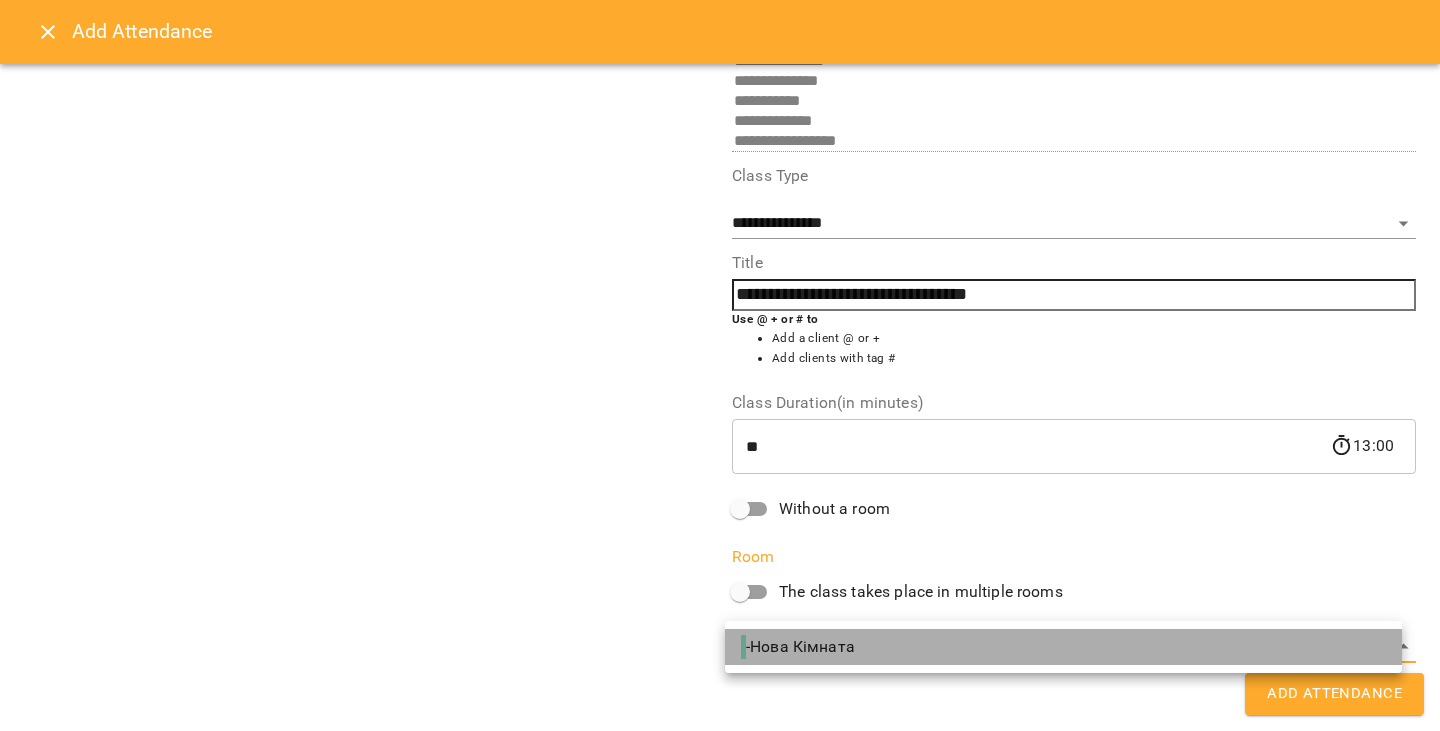 click on "-  Нова Кімната" at bounding box center [1063, 647] 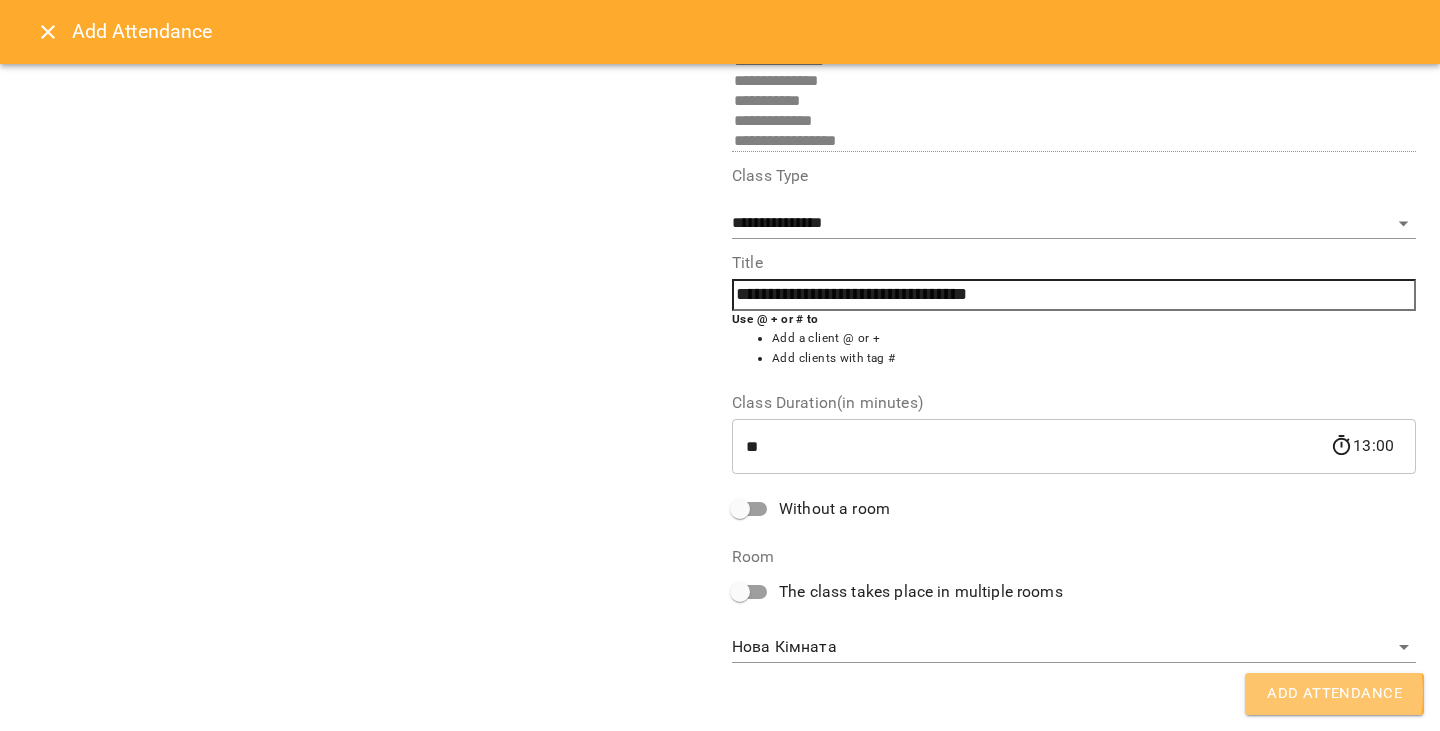click on "Add Attendance" at bounding box center [1334, 694] 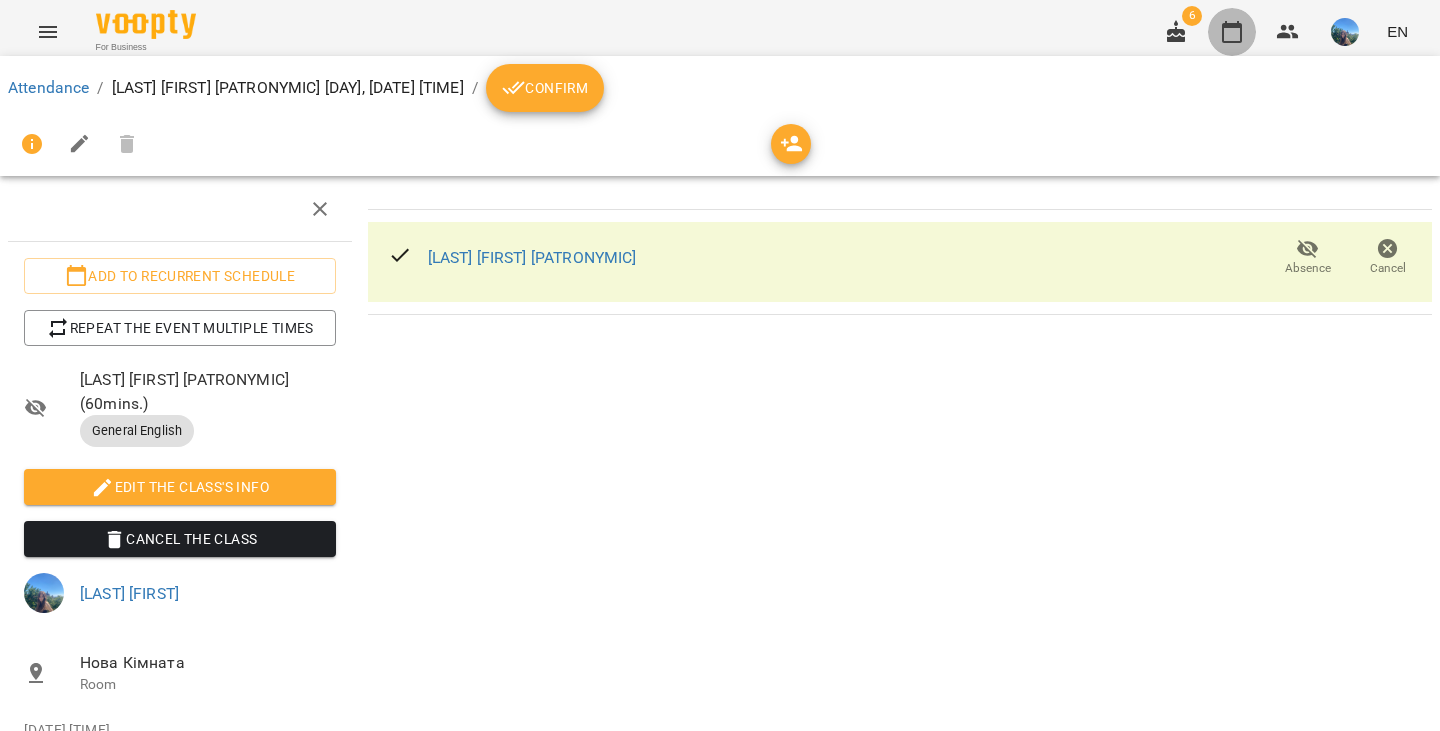 click 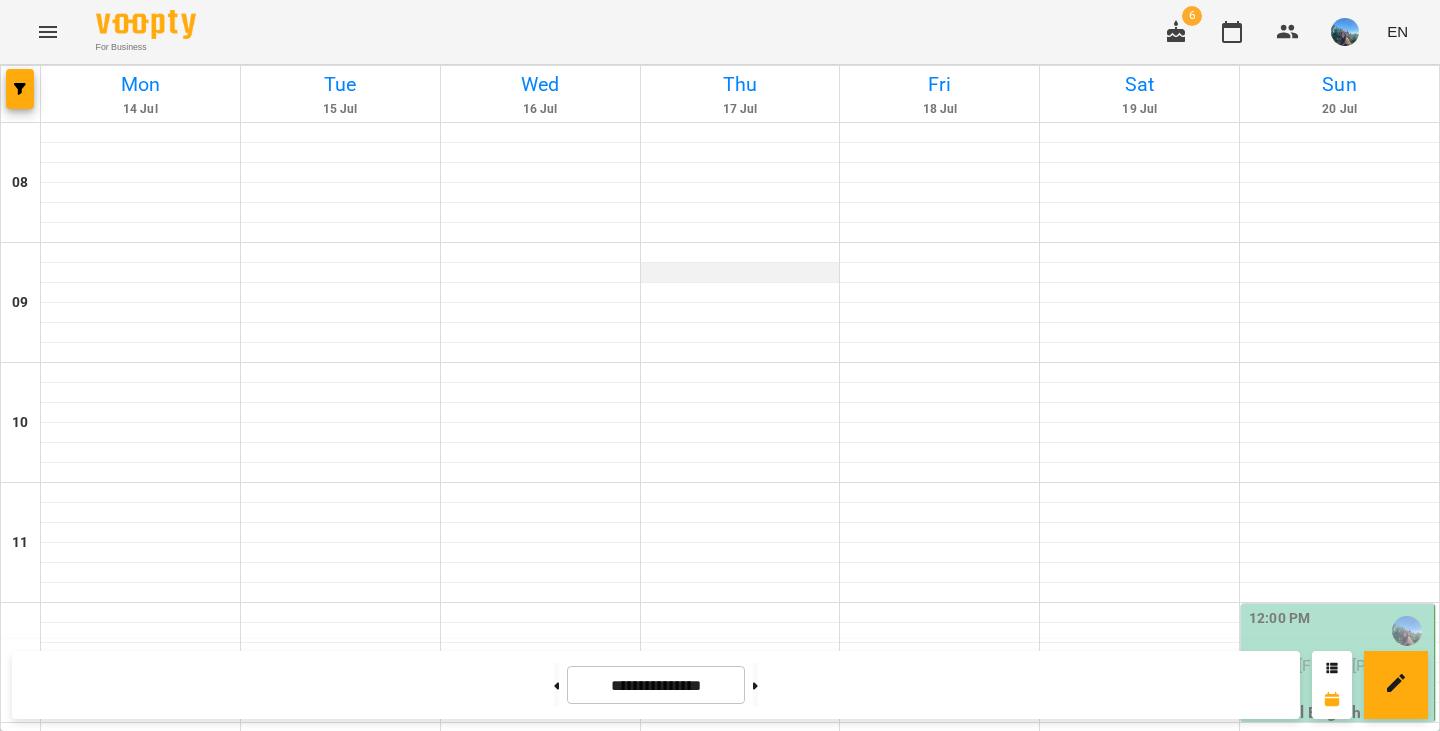 scroll, scrollTop: 414, scrollLeft: 0, axis: vertical 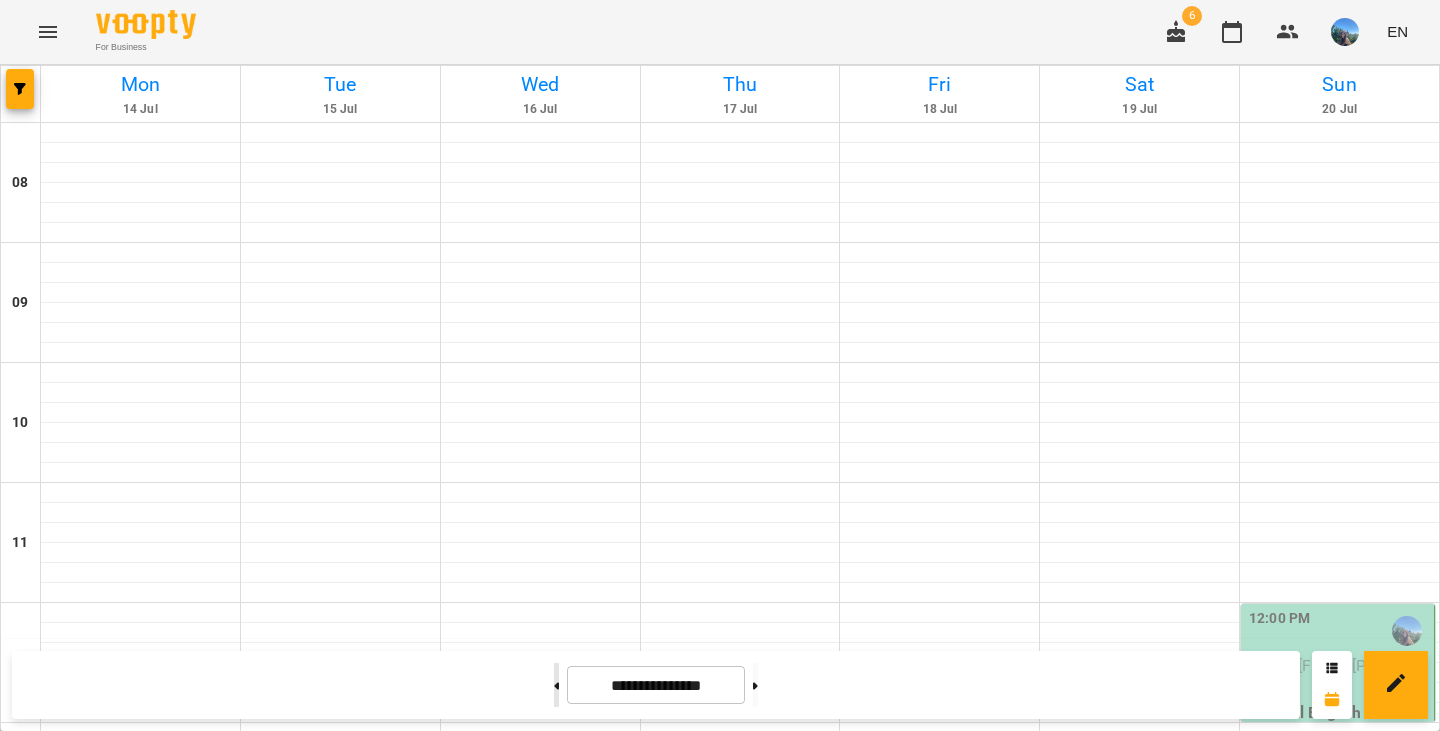 click at bounding box center (556, 685) 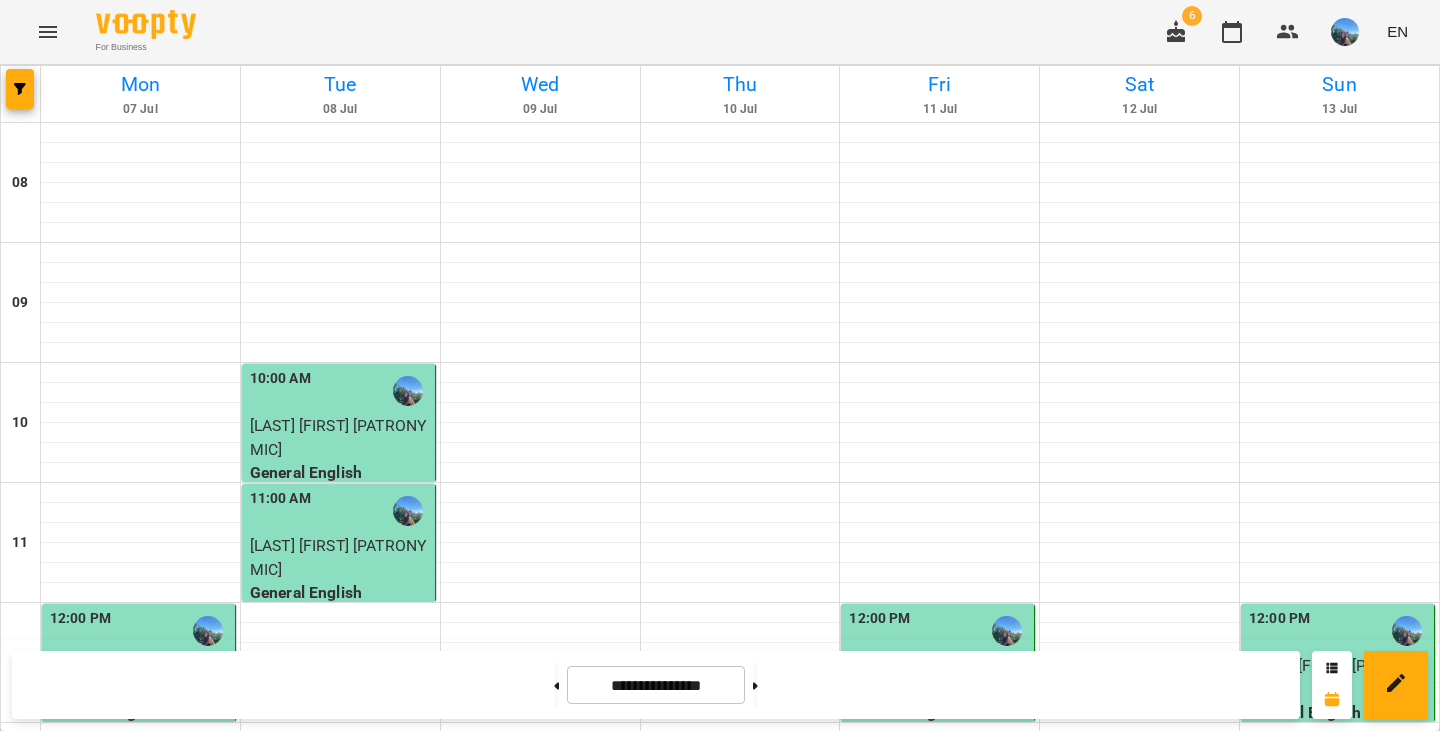 scroll, scrollTop: 0, scrollLeft: 0, axis: both 